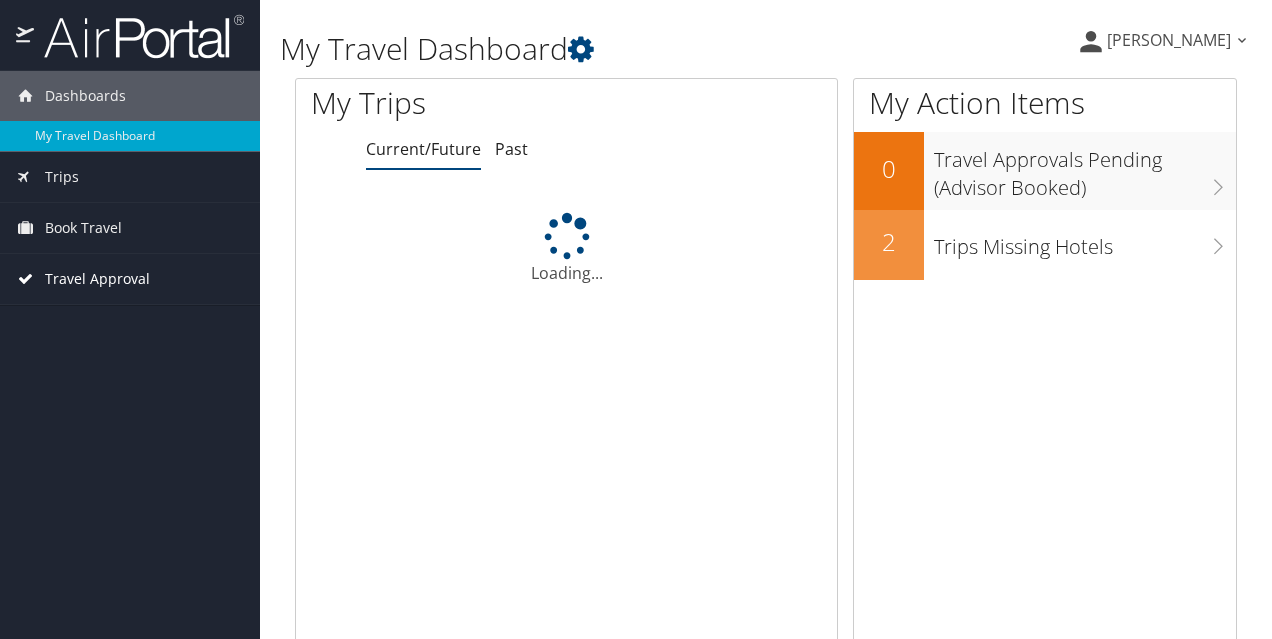 scroll, scrollTop: 0, scrollLeft: 0, axis: both 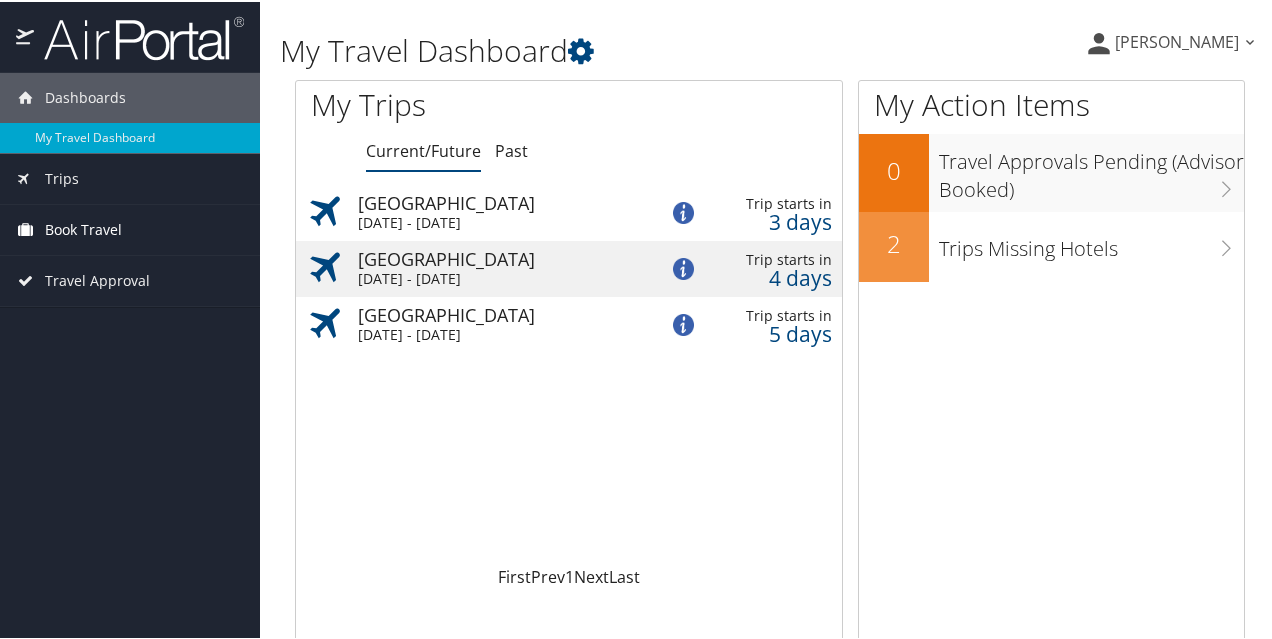 click on "Book Travel" at bounding box center [83, 228] 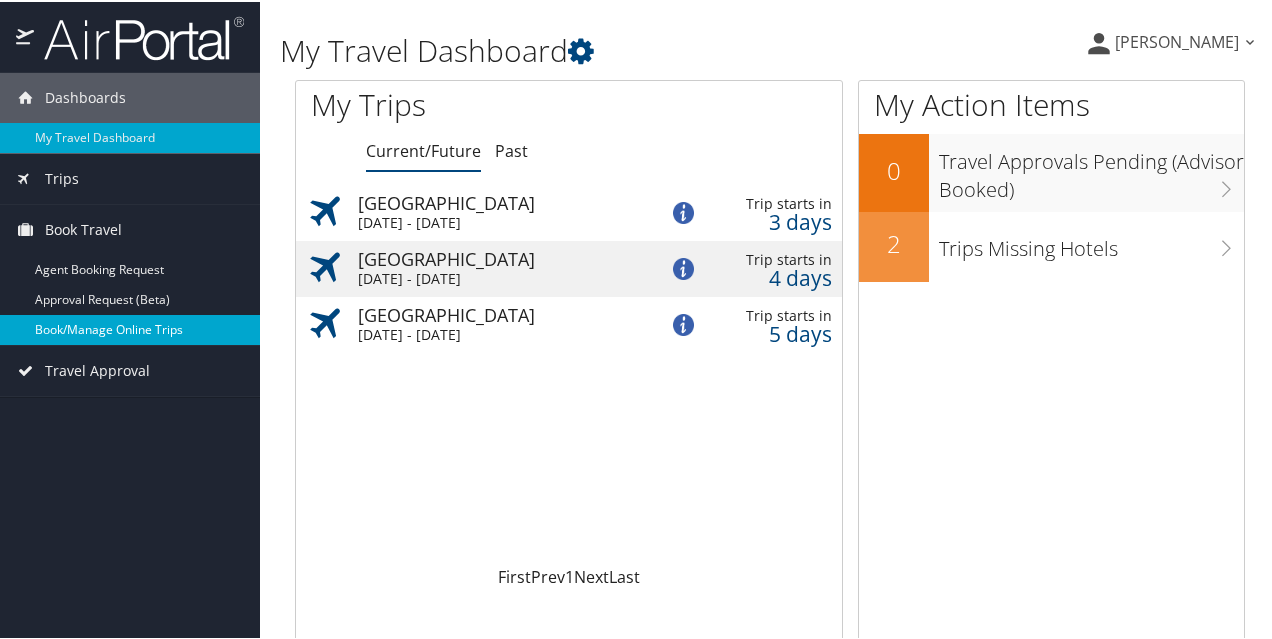 click on "Book/Manage Online Trips" at bounding box center [130, 328] 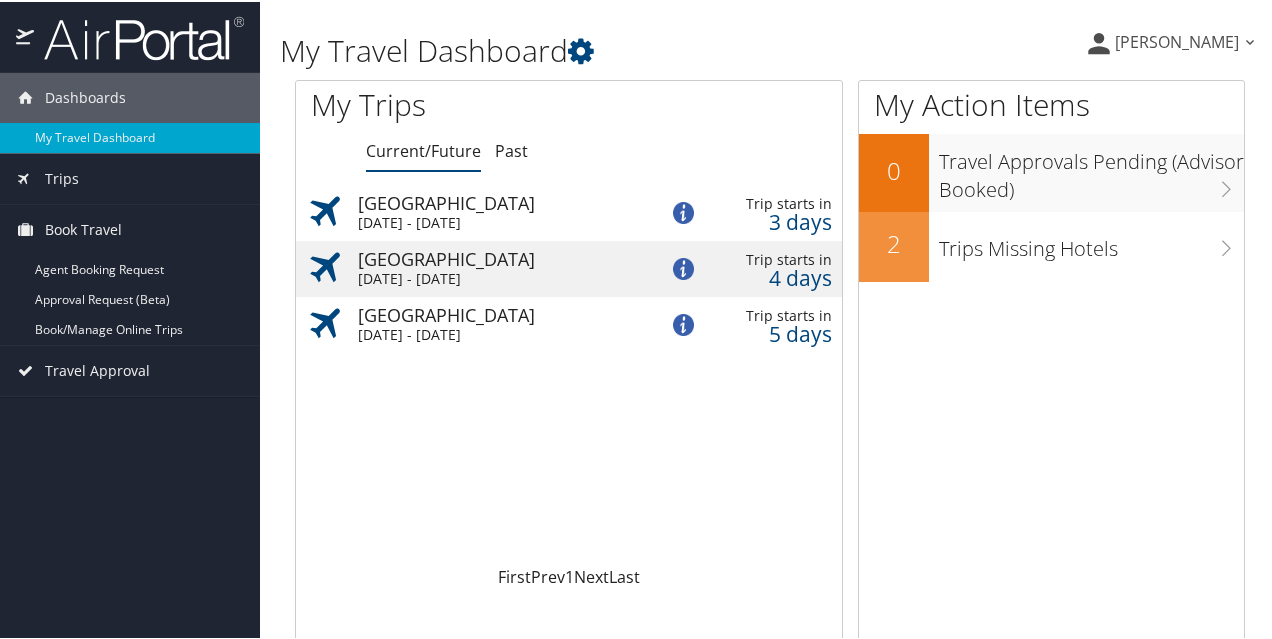click on "[DATE] - [DATE]" at bounding box center (466, 221) 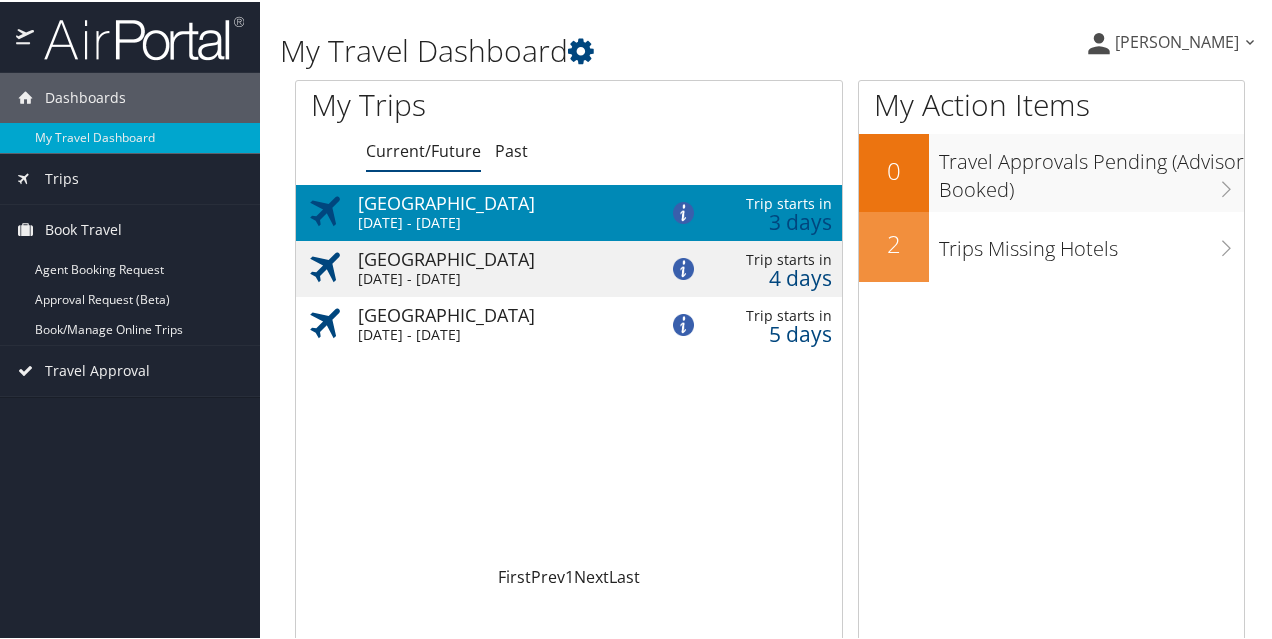 click on "[DATE] - [DATE]" at bounding box center (466, 221) 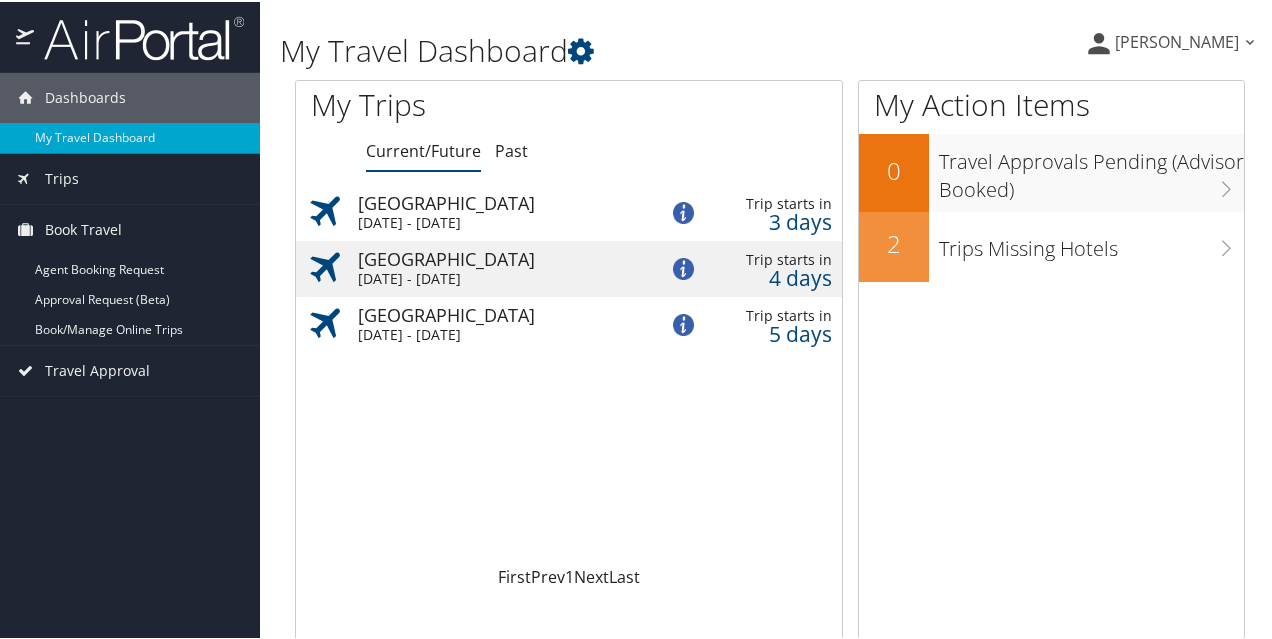 click on "[DATE] - [DATE]" at bounding box center (466, 221) 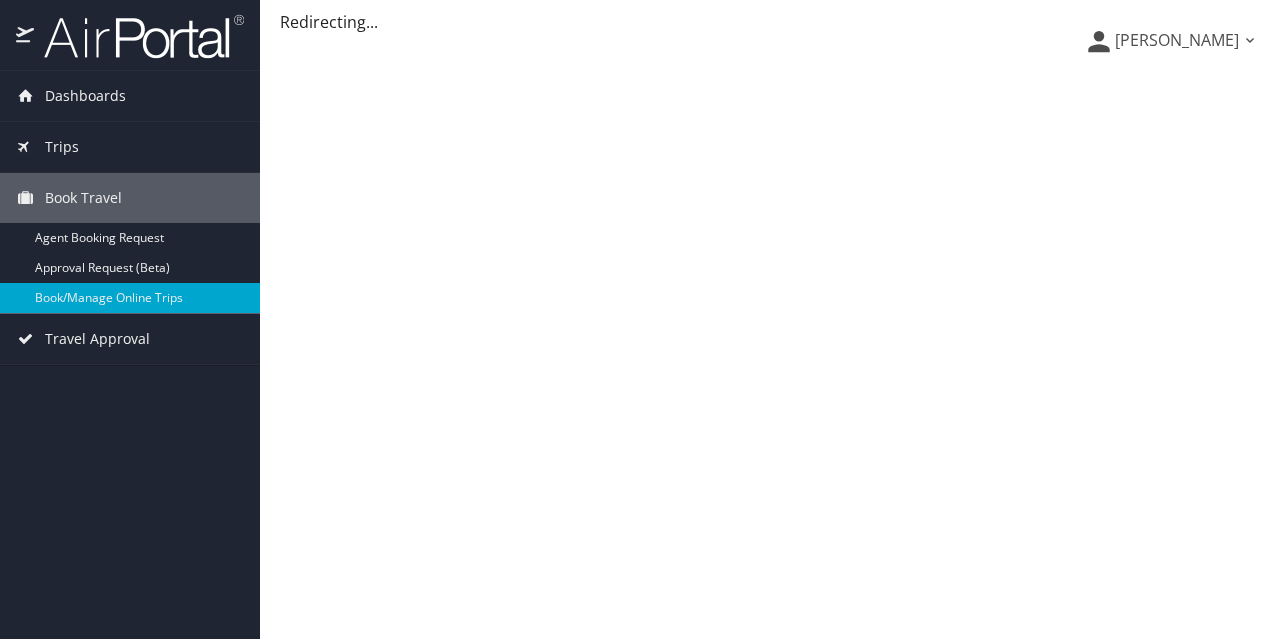scroll, scrollTop: 0, scrollLeft: 0, axis: both 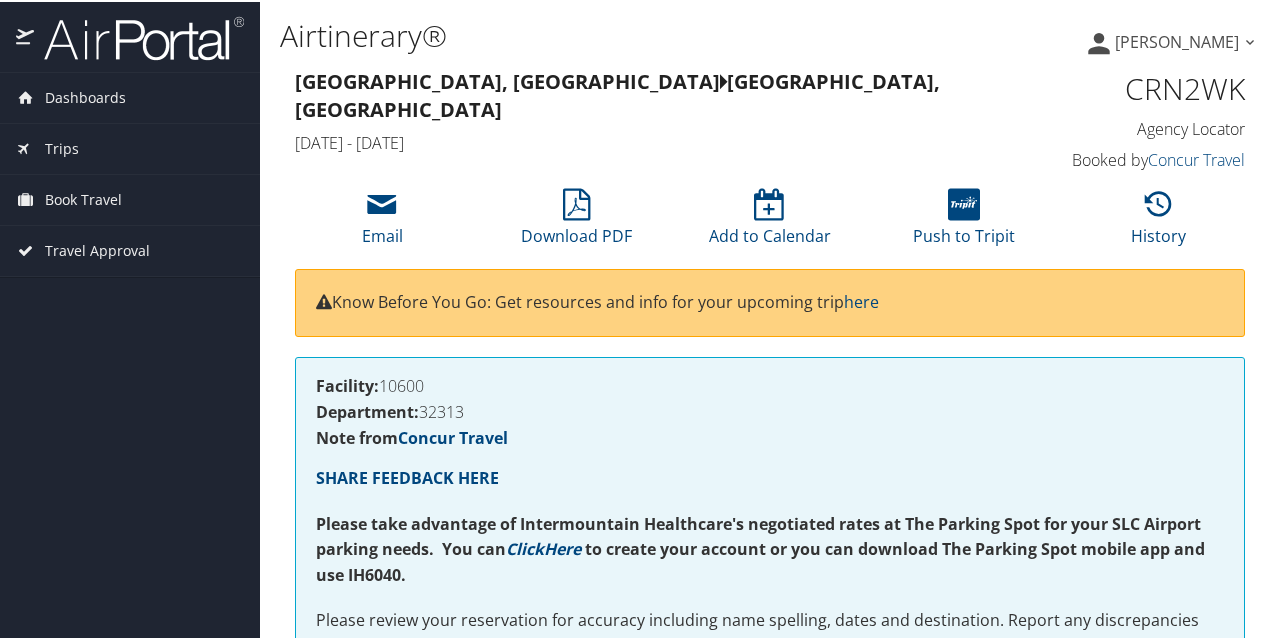 drag, startPoint x: 0, startPoint y: 0, endPoint x: 1279, endPoint y: 164, distance: 1289.4716 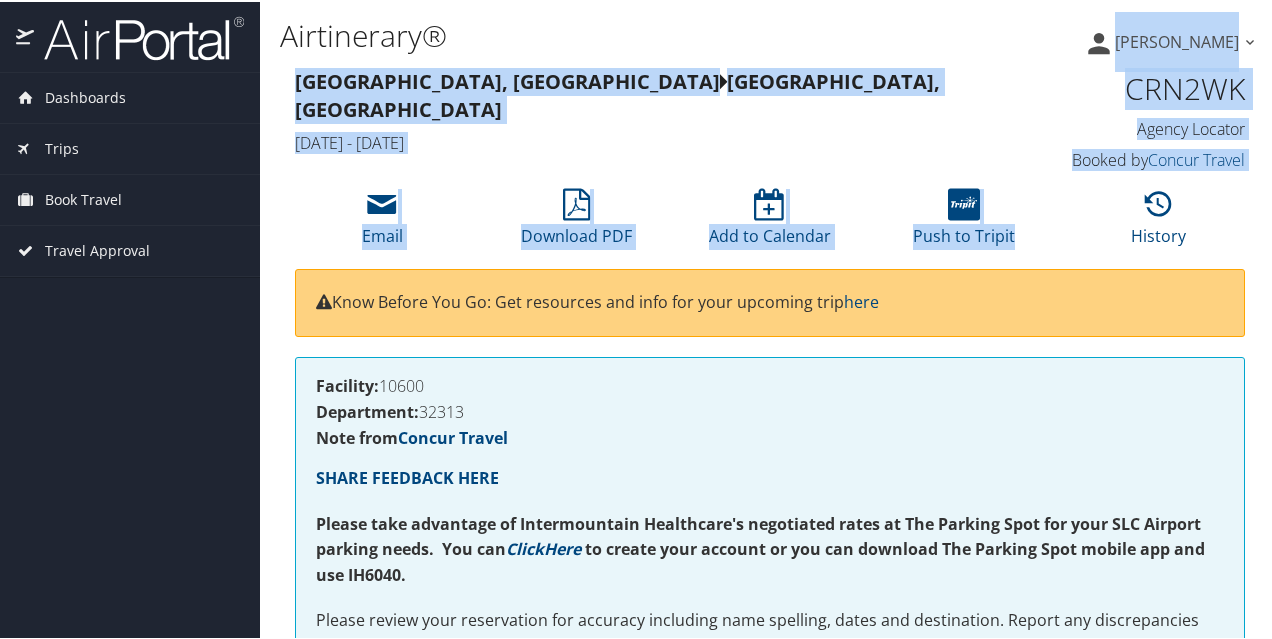 drag, startPoint x: 1271, startPoint y: 84, endPoint x: 1279, endPoint y: 201, distance: 117.273186 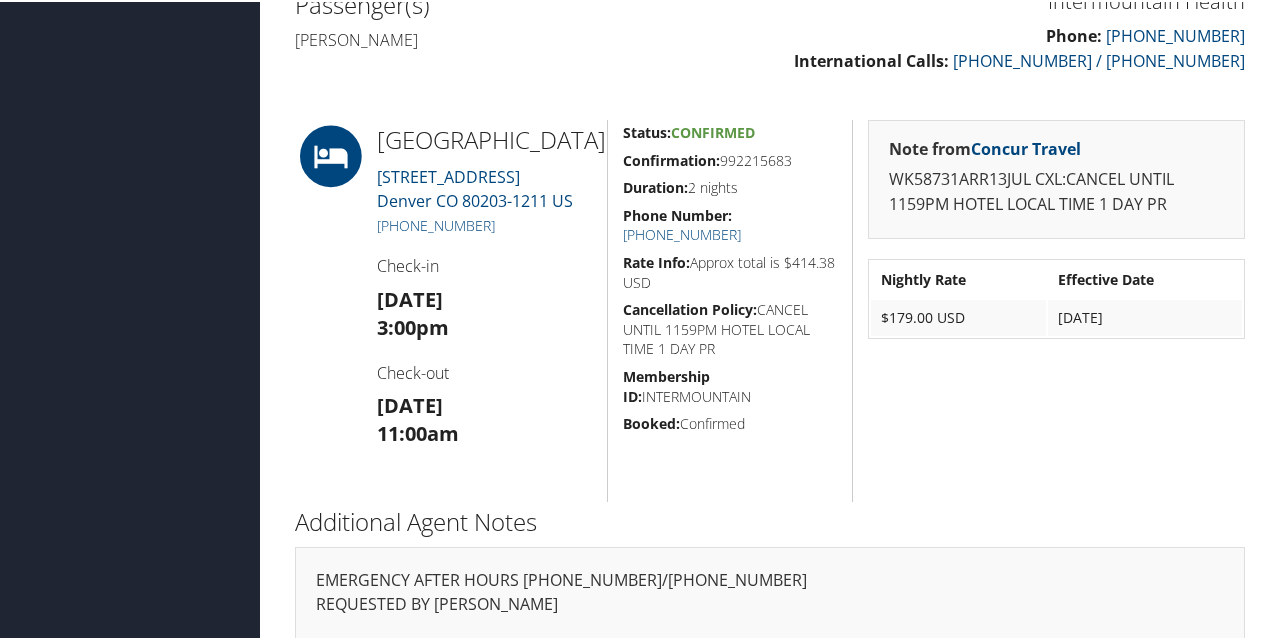 scroll, scrollTop: 752, scrollLeft: 0, axis: vertical 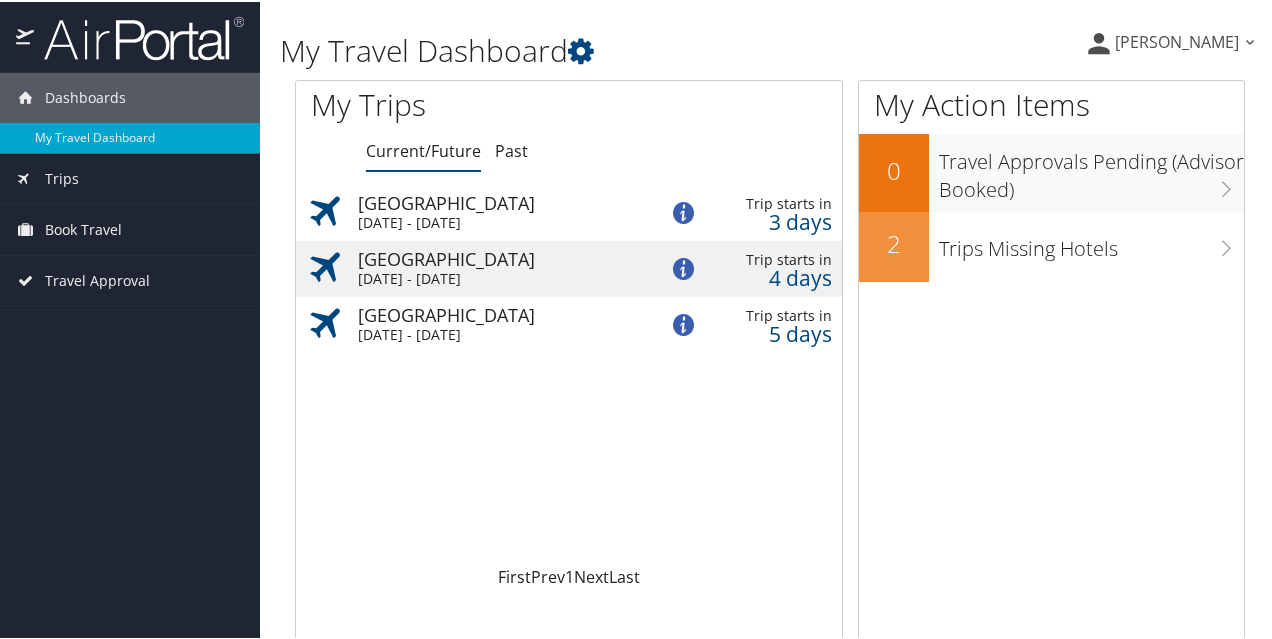 click on "[DATE] - [DATE]" at bounding box center [466, 333] 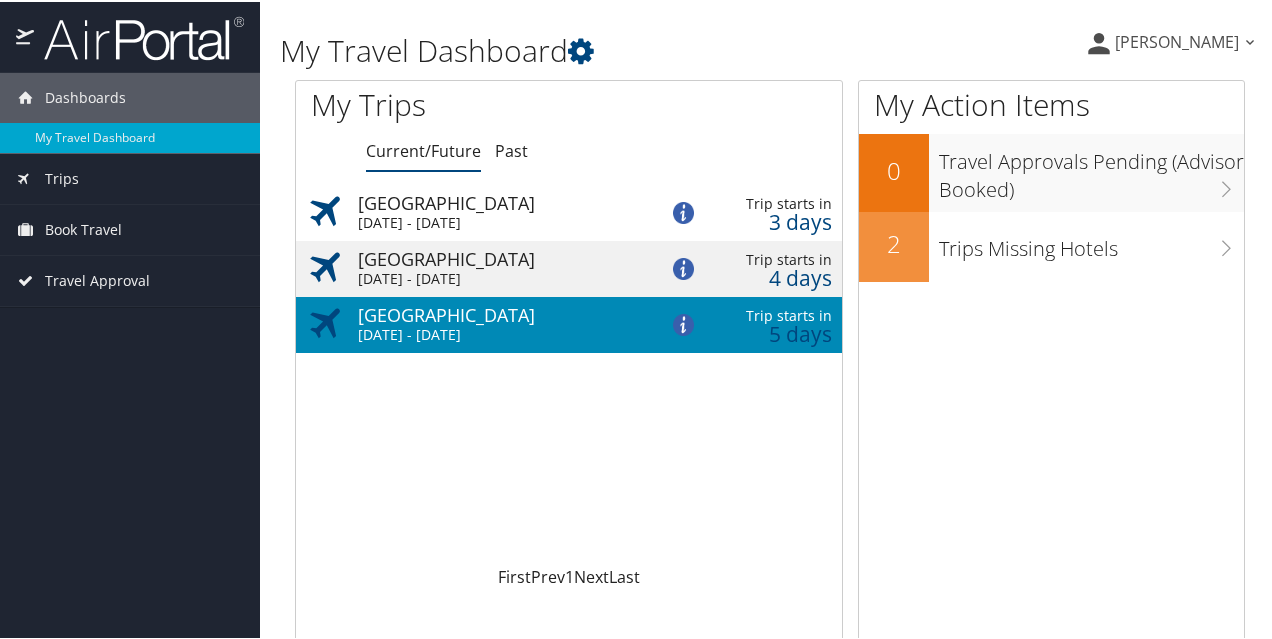click on "Tue 15 Jul 2025 - Wed 16 Jul 2025" at bounding box center [466, 333] 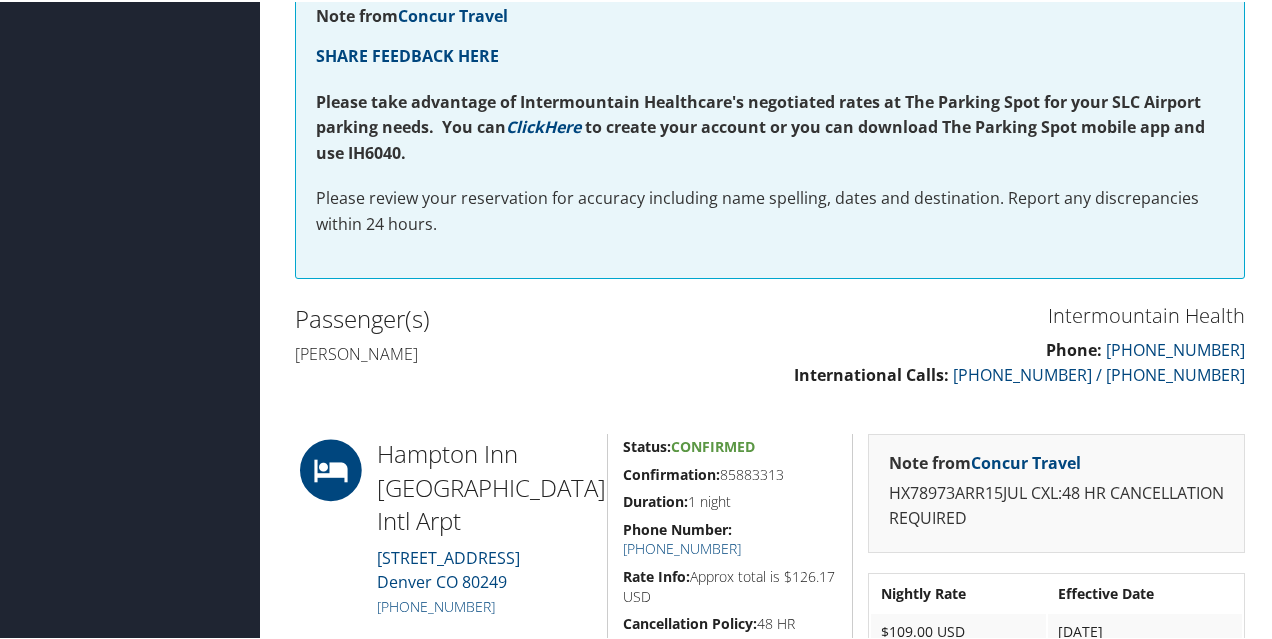 scroll, scrollTop: 722, scrollLeft: 0, axis: vertical 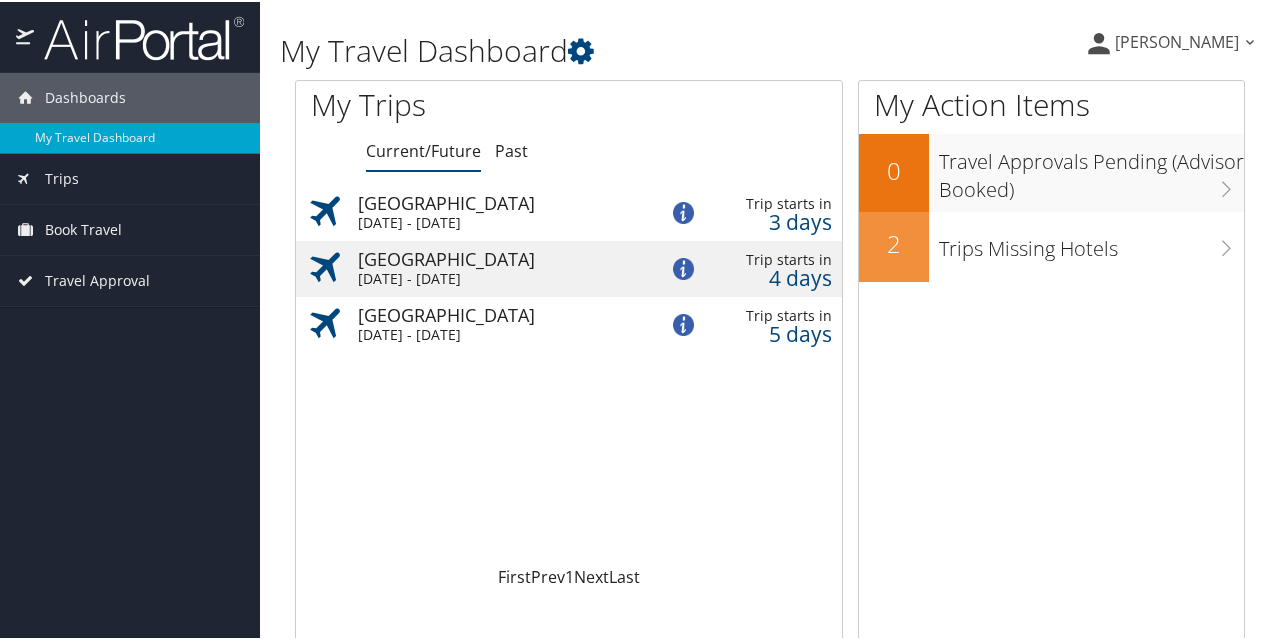 click on "[DATE] - [DATE]" at bounding box center (466, 221) 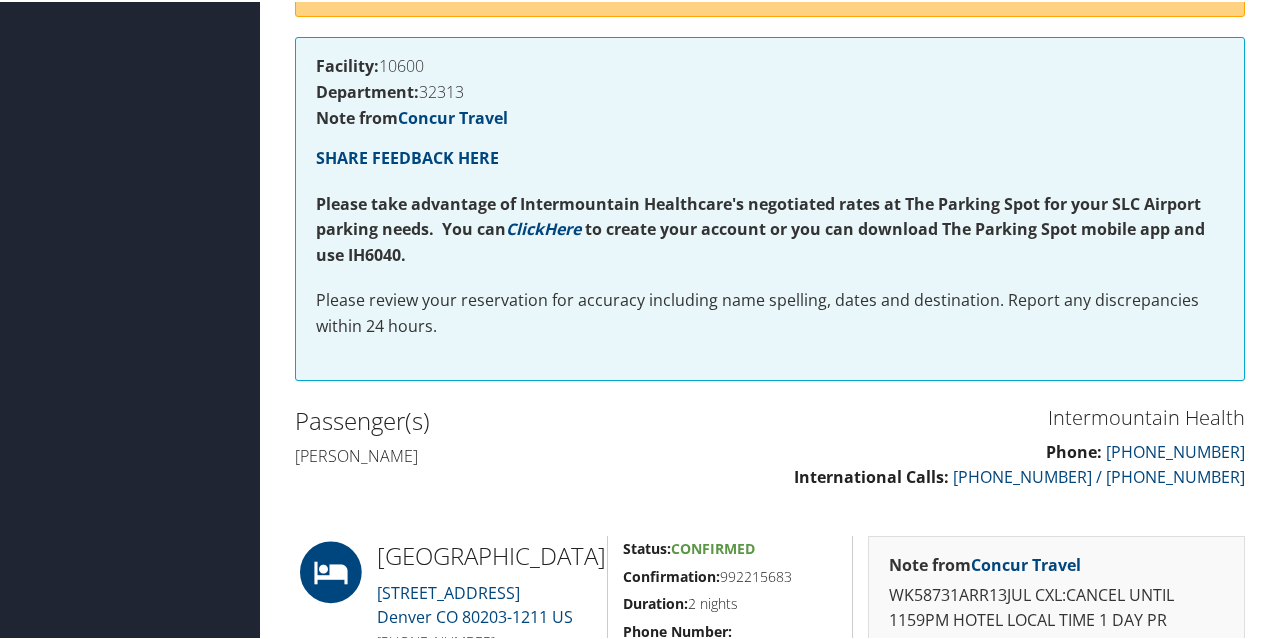 scroll, scrollTop: 0, scrollLeft: 0, axis: both 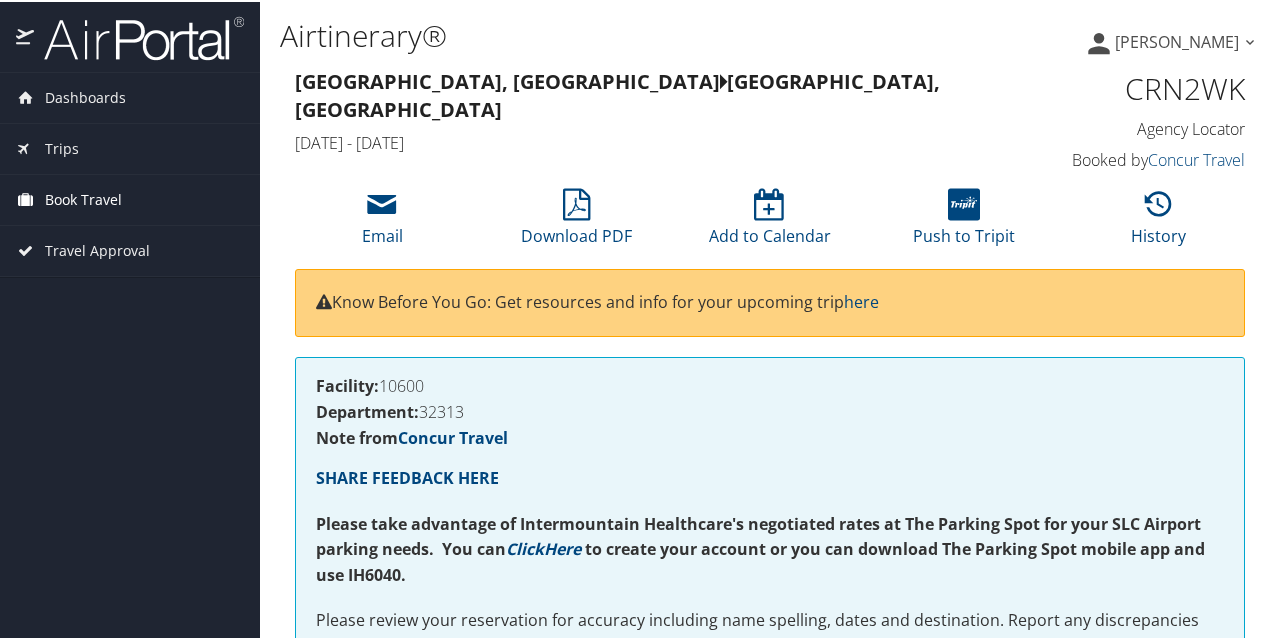 click on "Book Travel" at bounding box center [83, 198] 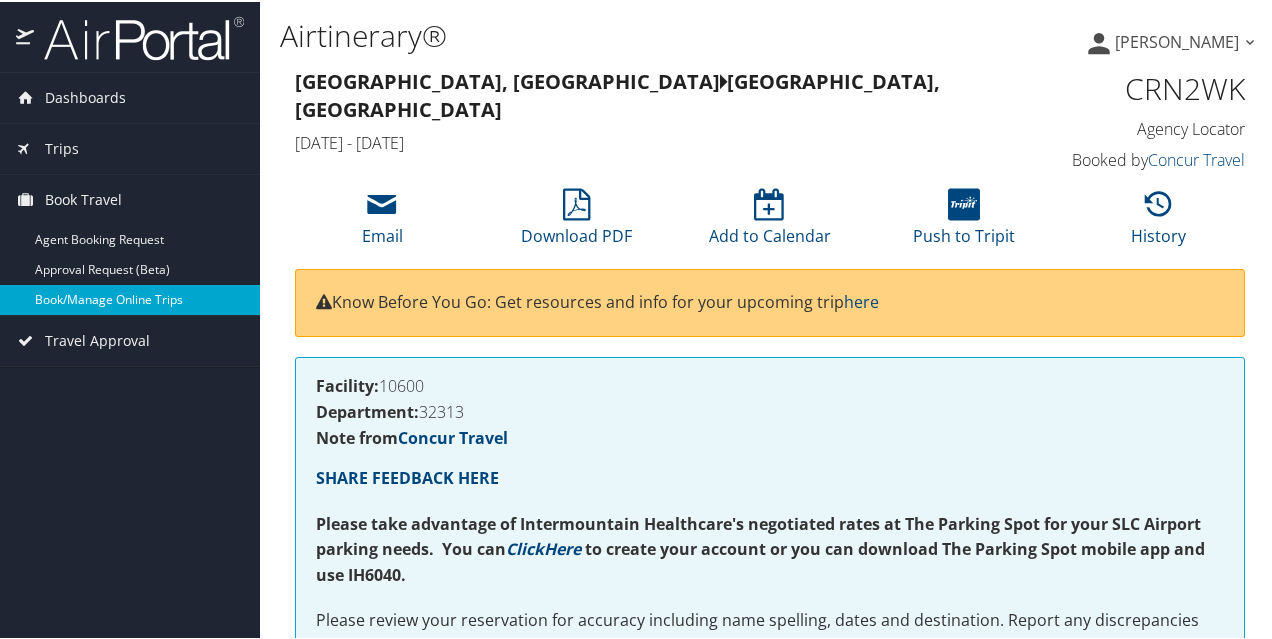 click on "Book/Manage Online Trips" at bounding box center (130, 298) 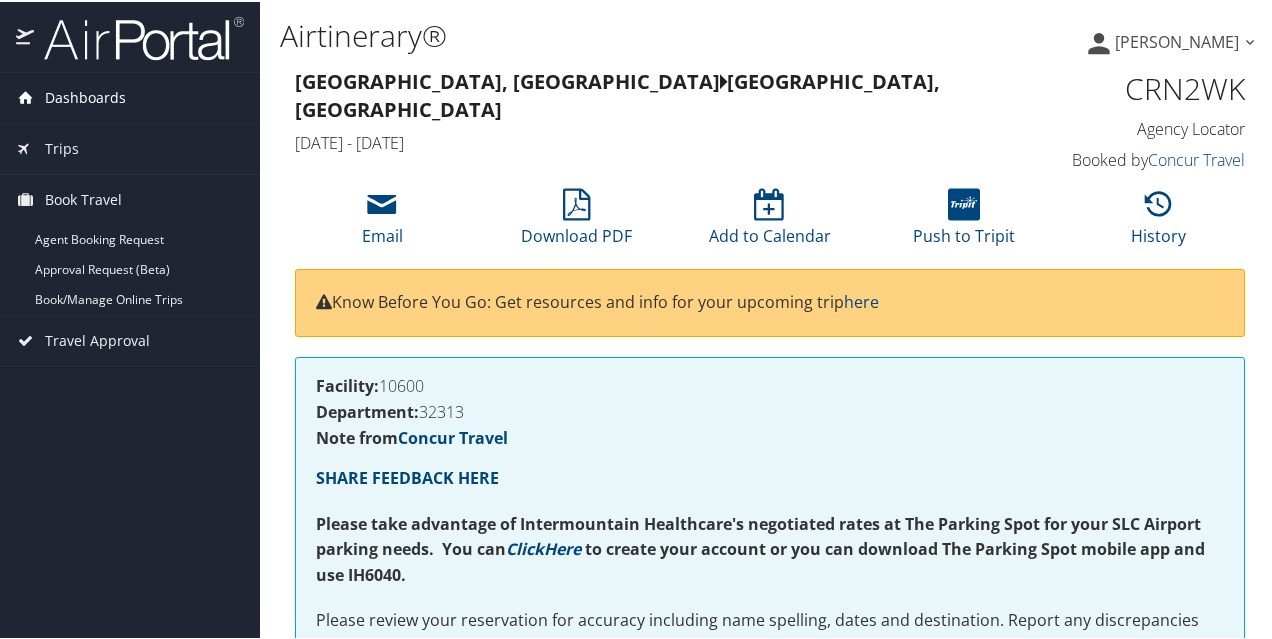 click on "Dashboards" at bounding box center [85, 96] 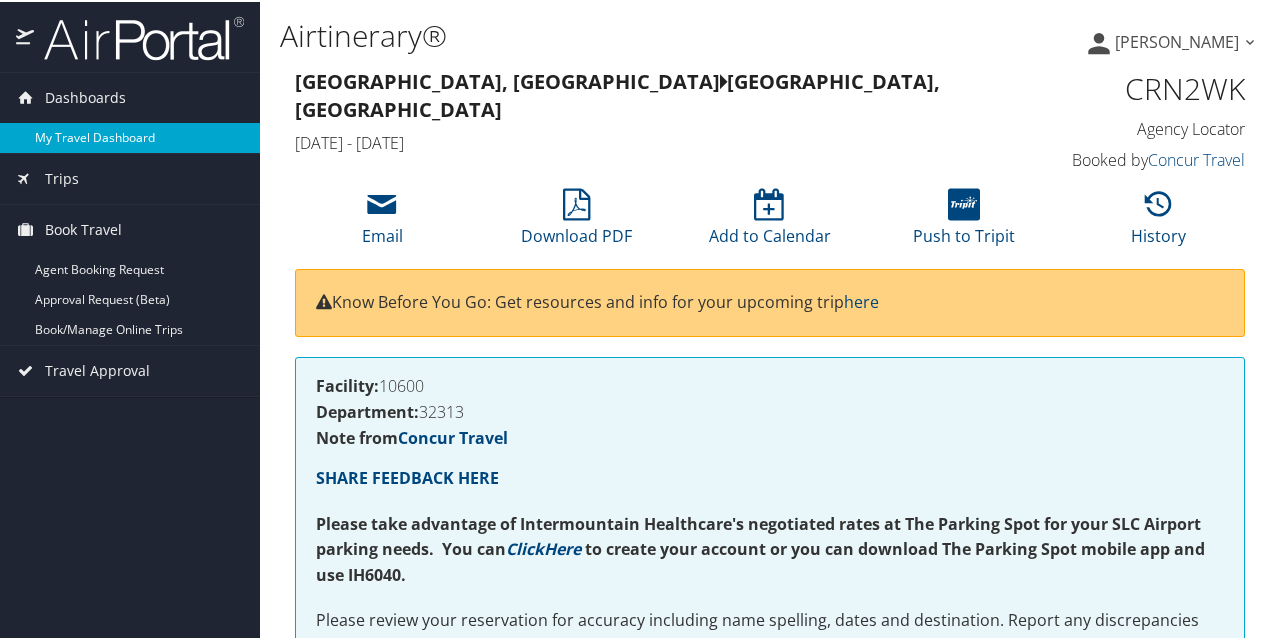click on "My Travel Dashboard" at bounding box center (130, 136) 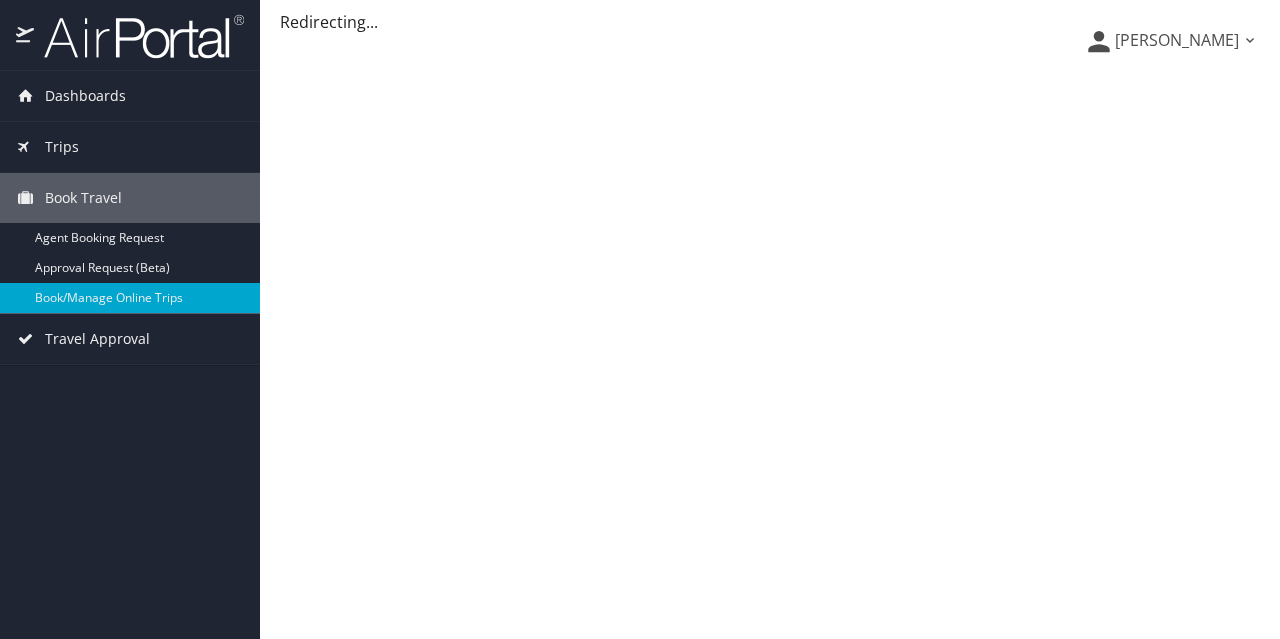 scroll, scrollTop: 0, scrollLeft: 0, axis: both 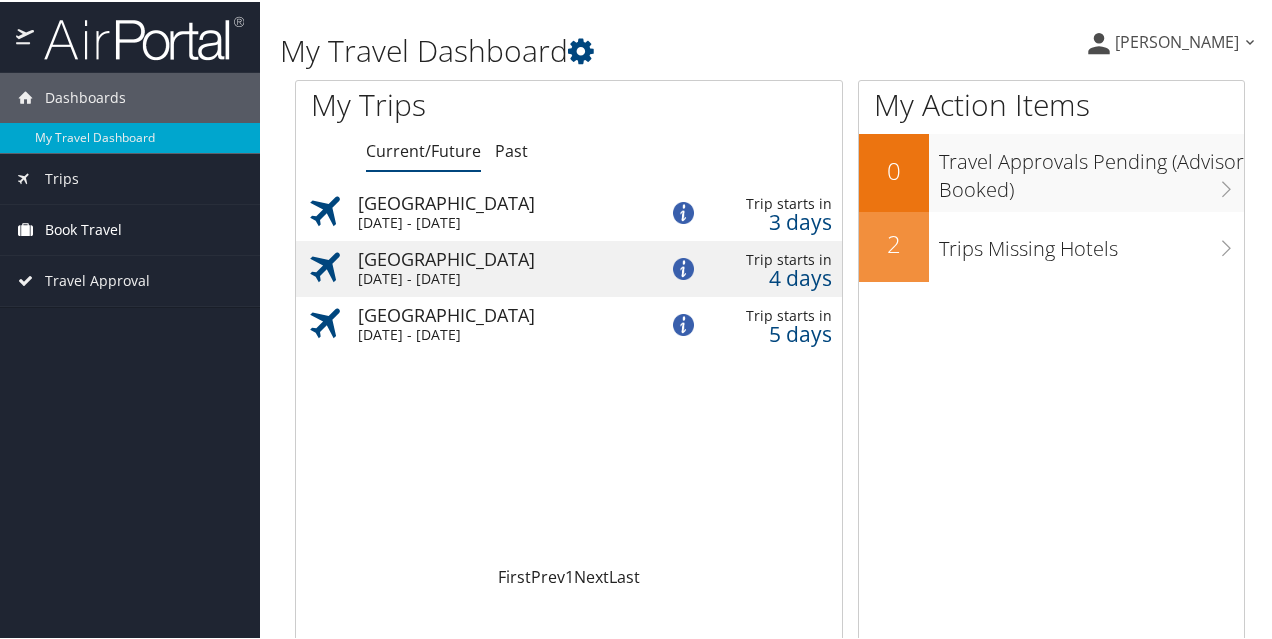 click on "Book Travel" at bounding box center (83, 228) 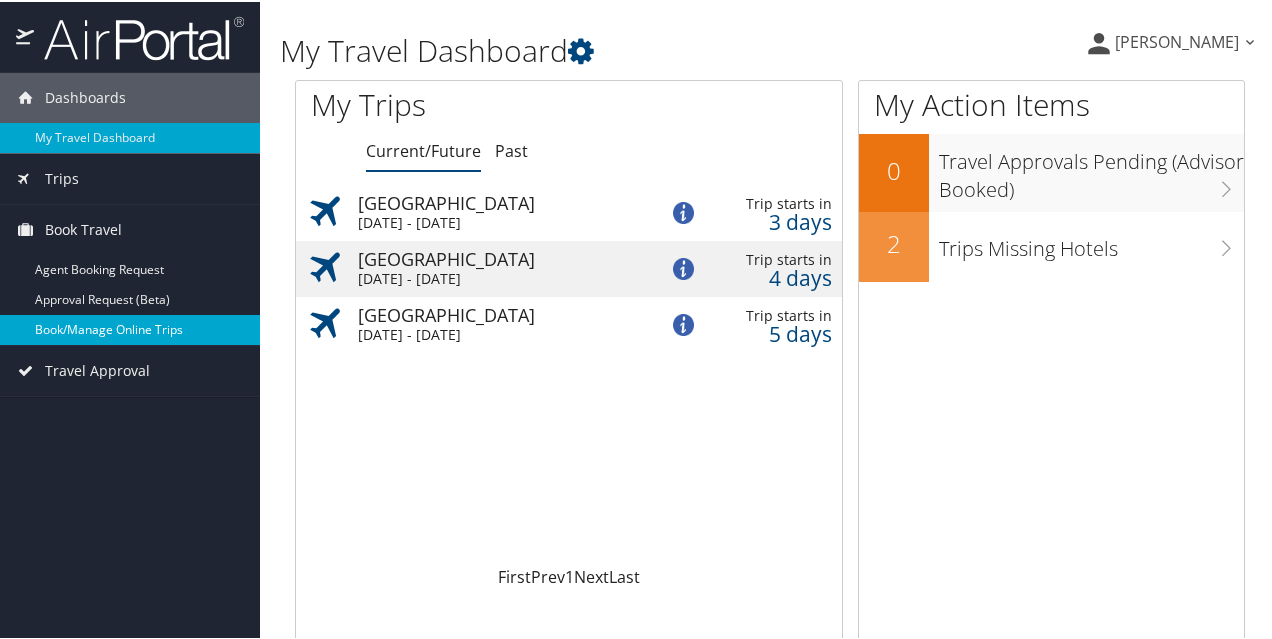 click on "Book/Manage Online Trips" at bounding box center (130, 328) 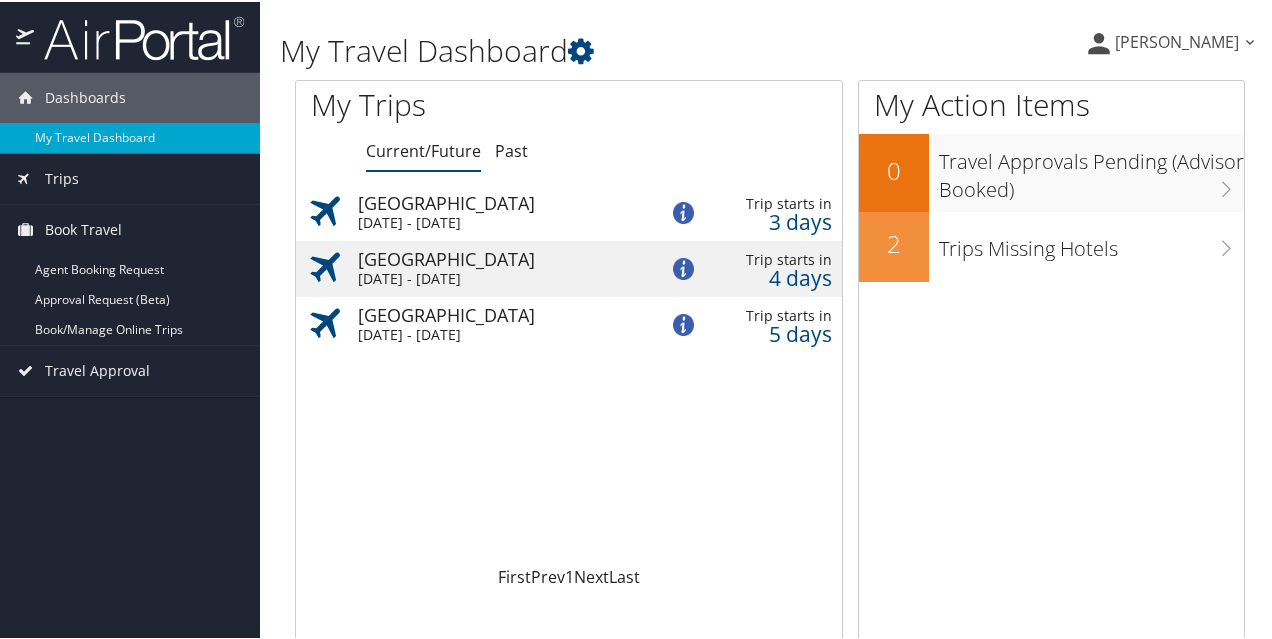 click on "[DATE] - [DATE]" at bounding box center [466, 333] 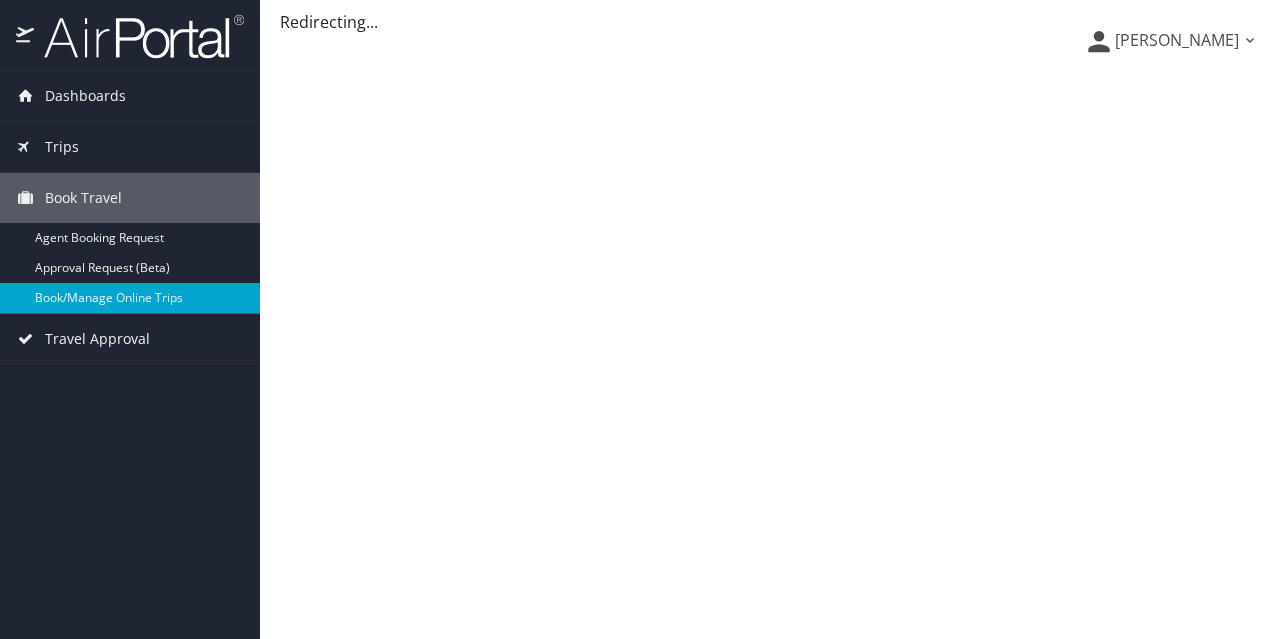 scroll, scrollTop: 0, scrollLeft: 0, axis: both 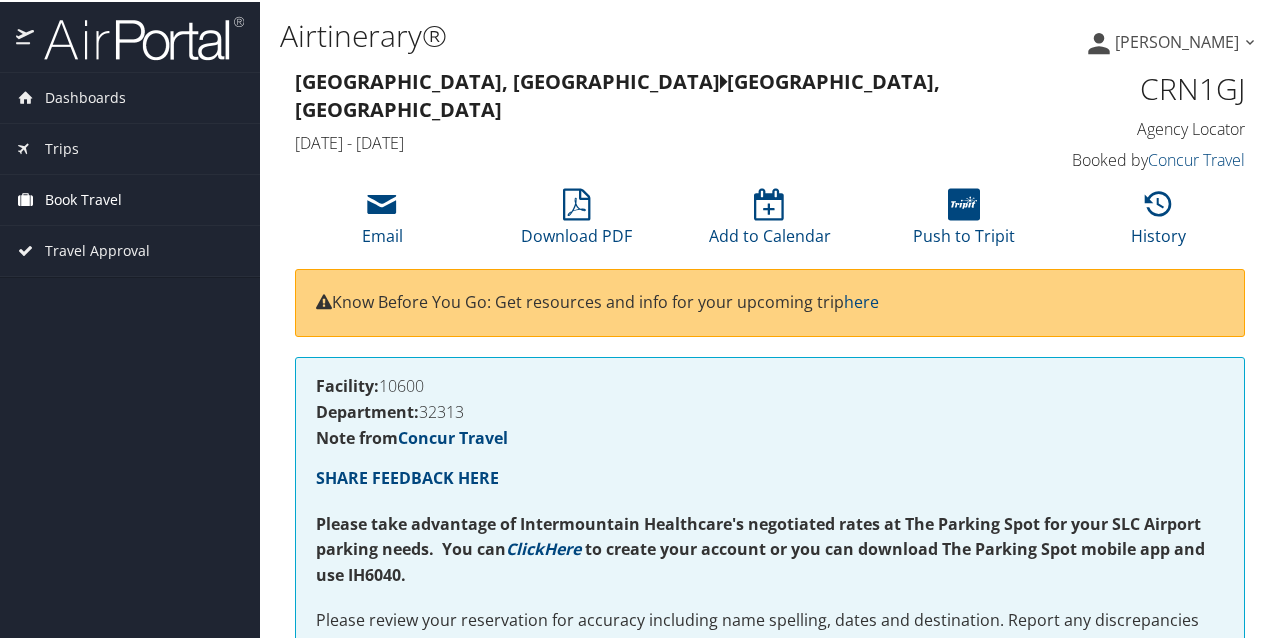 click on "Book Travel" at bounding box center [83, 198] 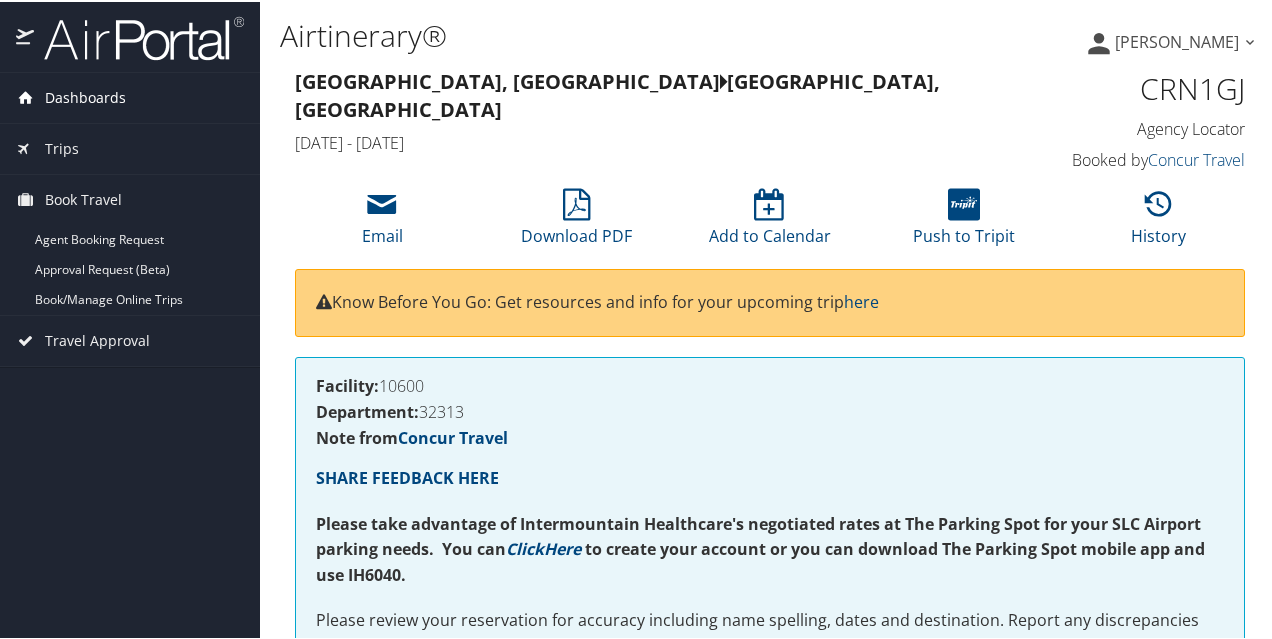 click on "Dashboards" at bounding box center [85, 96] 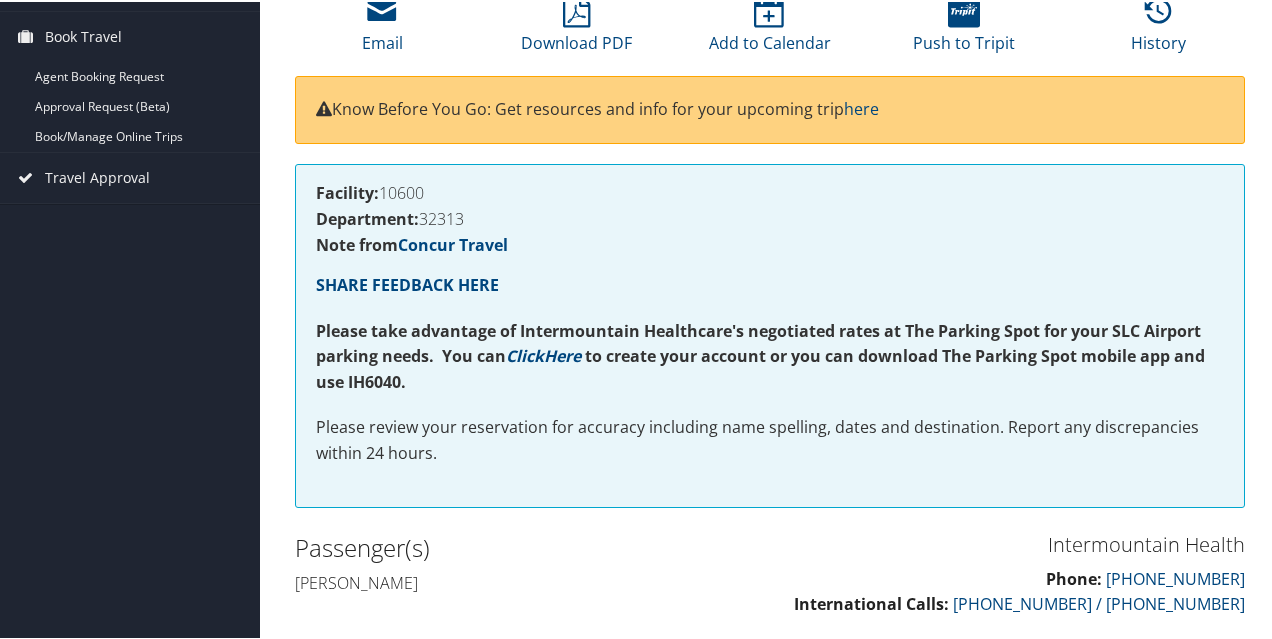scroll, scrollTop: 0, scrollLeft: 0, axis: both 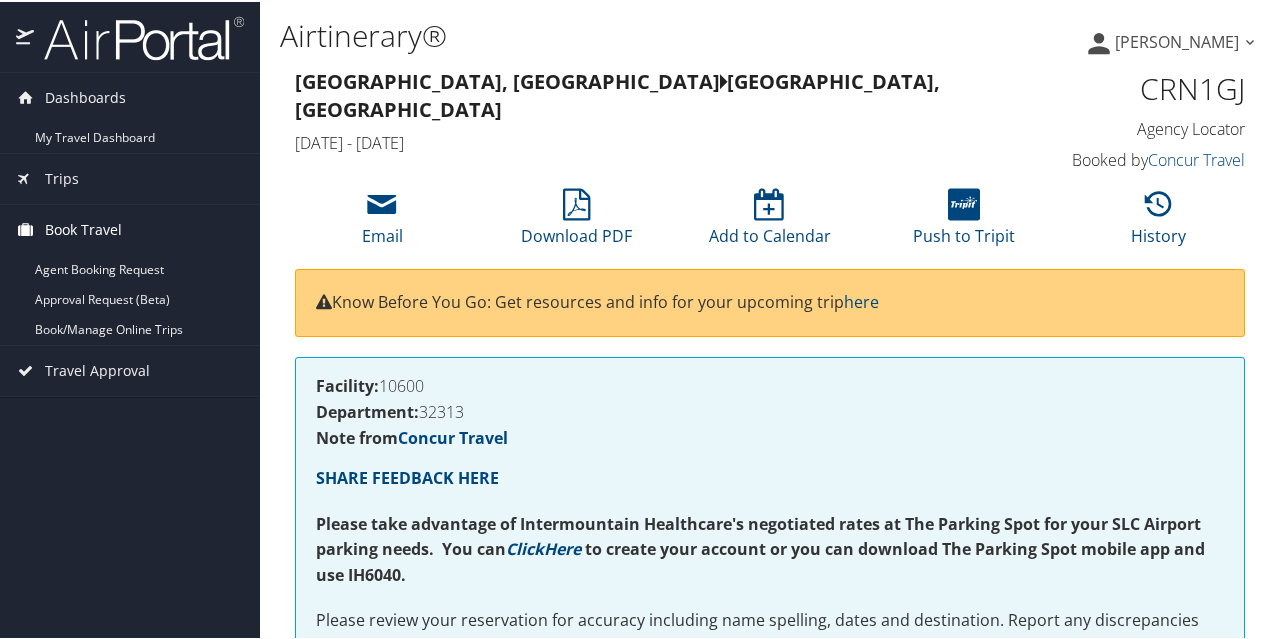 click on "Book Travel" at bounding box center (83, 228) 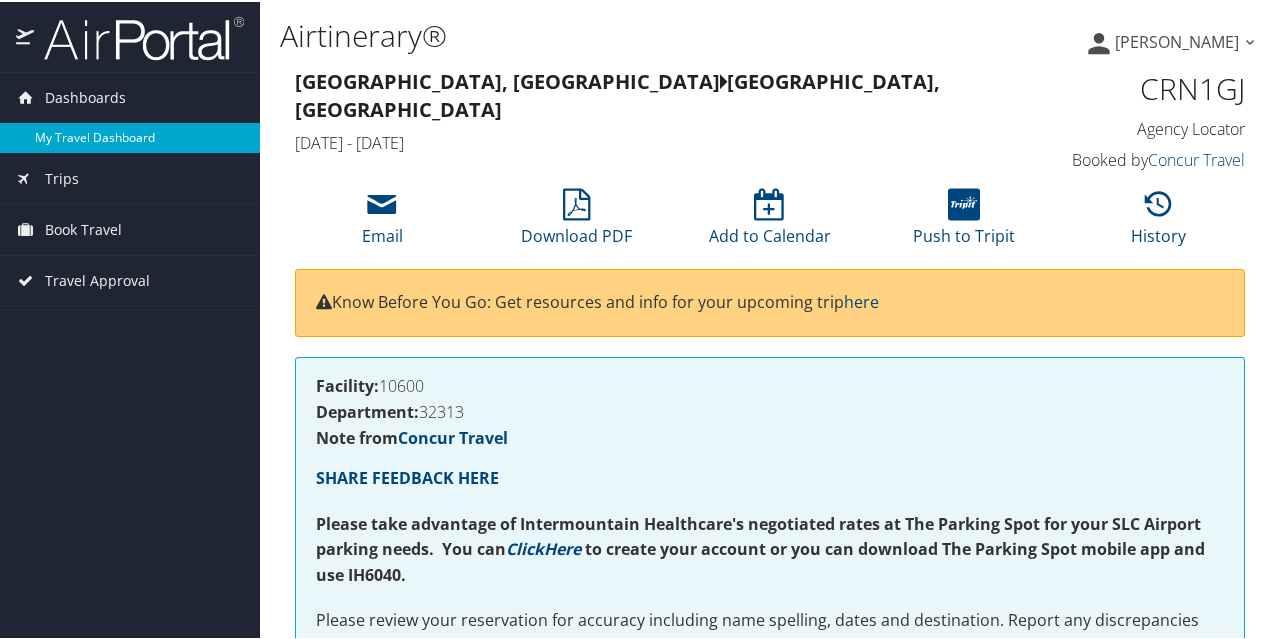 click on "My Travel Dashboard" at bounding box center (130, 136) 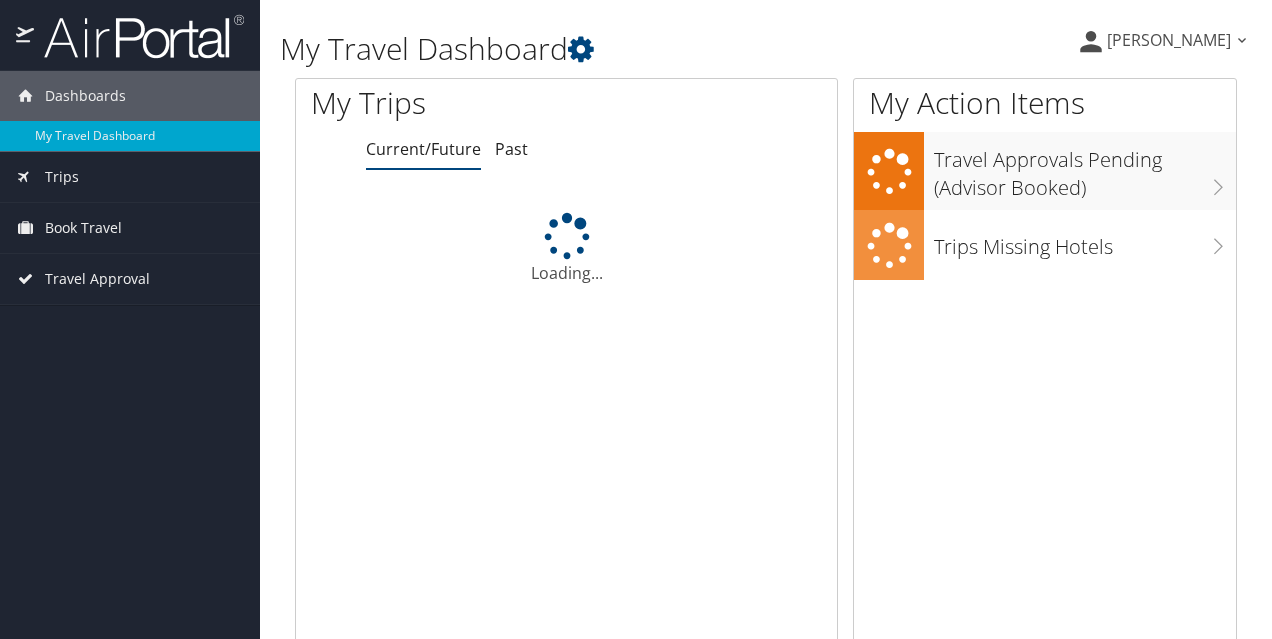 scroll, scrollTop: 0, scrollLeft: 0, axis: both 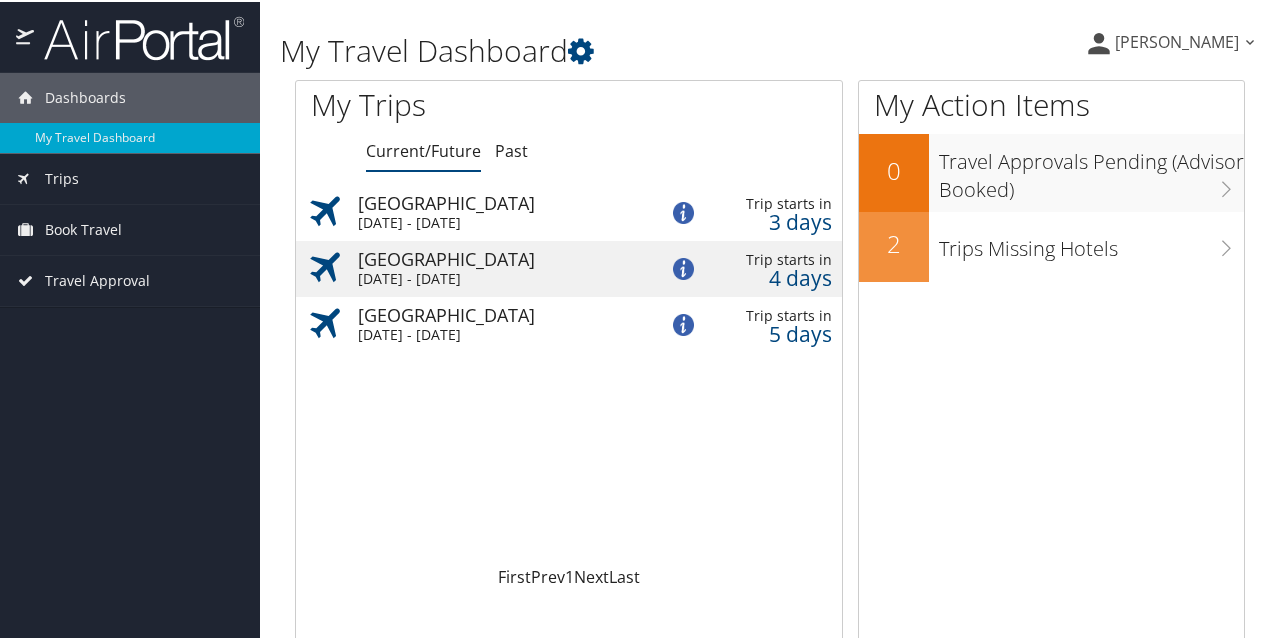 click on "[DATE] - [DATE]" at bounding box center [466, 221] 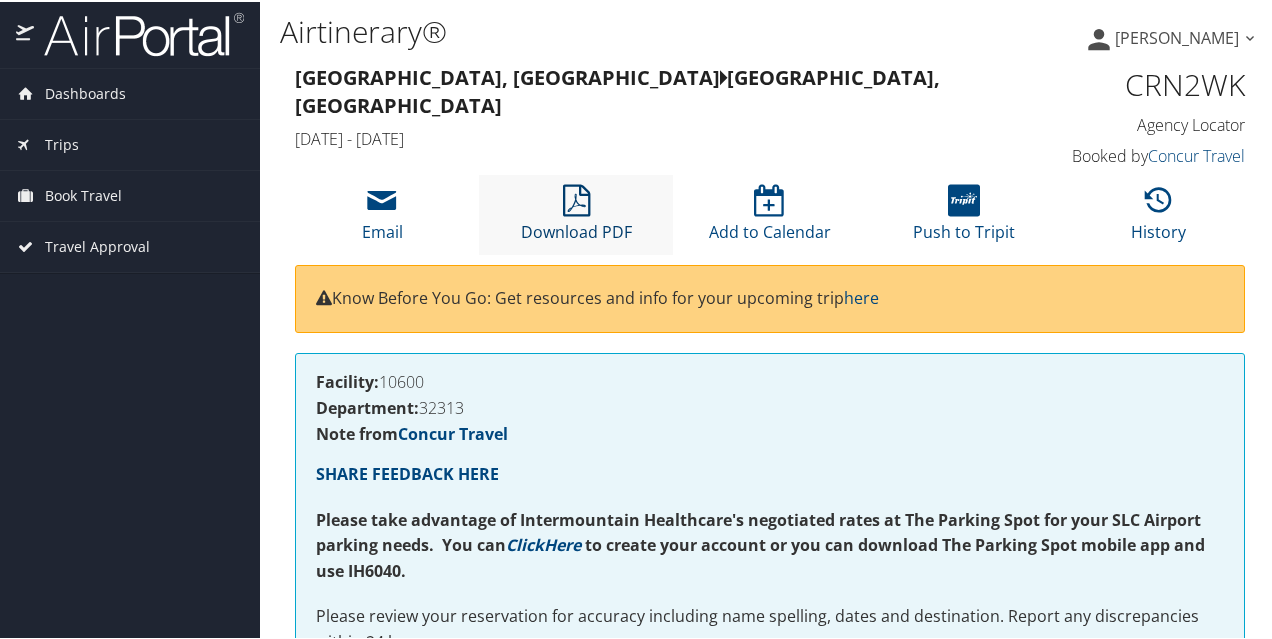 scroll, scrollTop: 0, scrollLeft: 0, axis: both 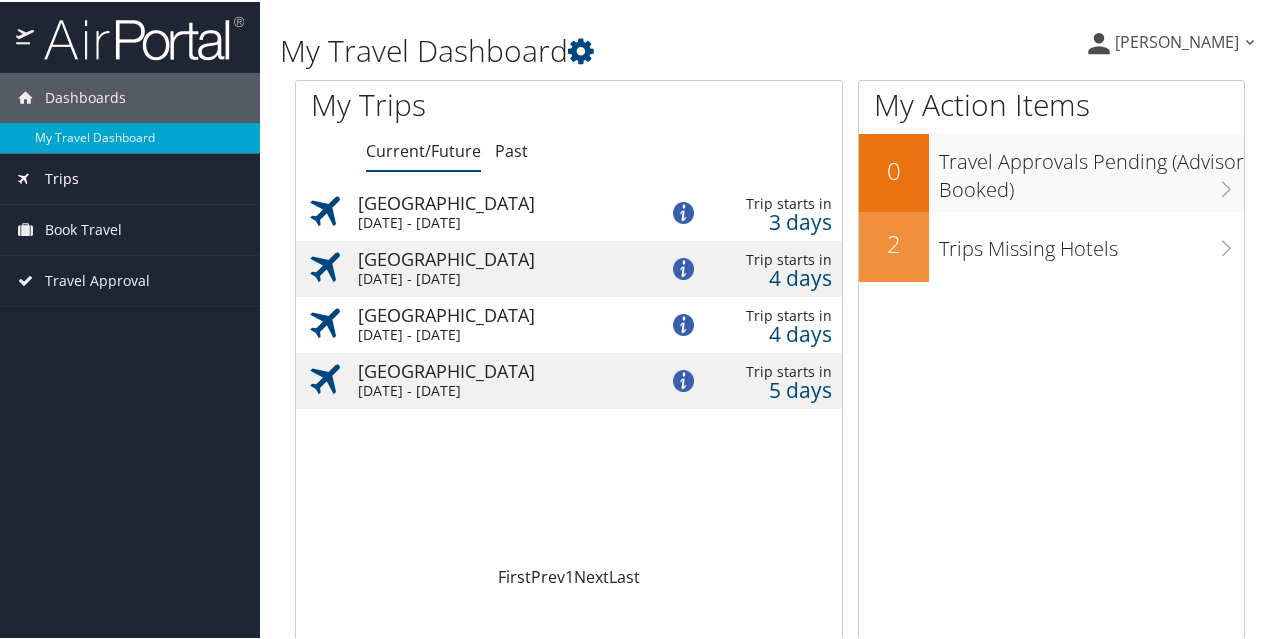 click on "Trips" at bounding box center (130, 177) 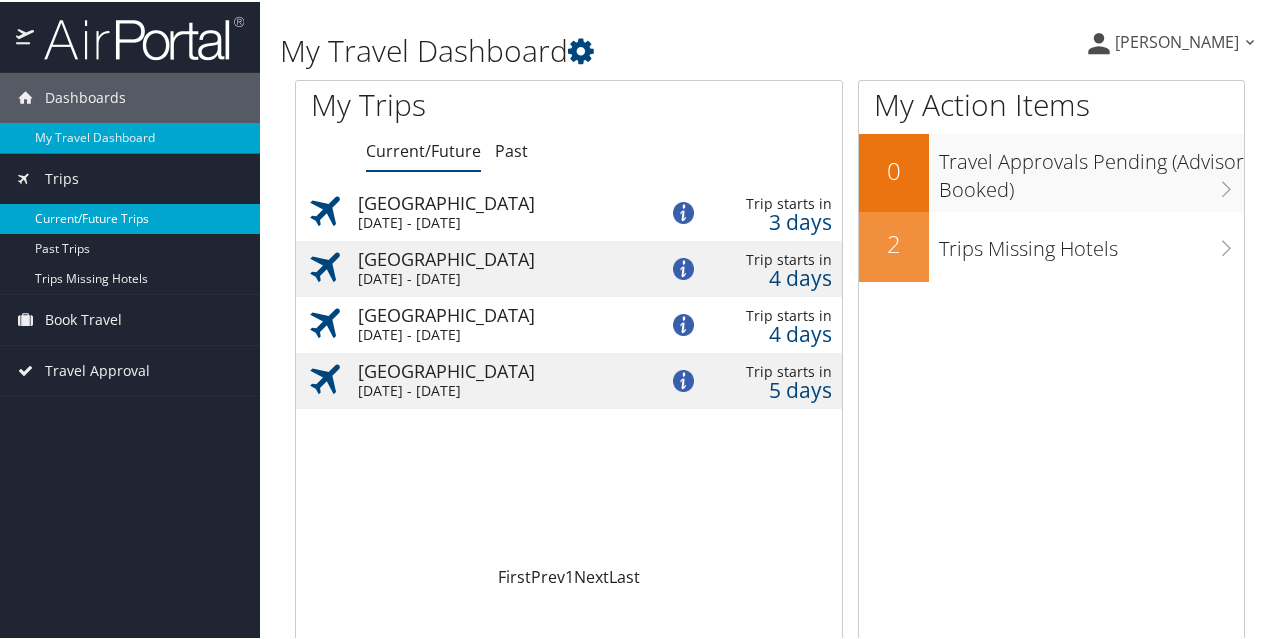 click on "Current/Future Trips" at bounding box center [130, 217] 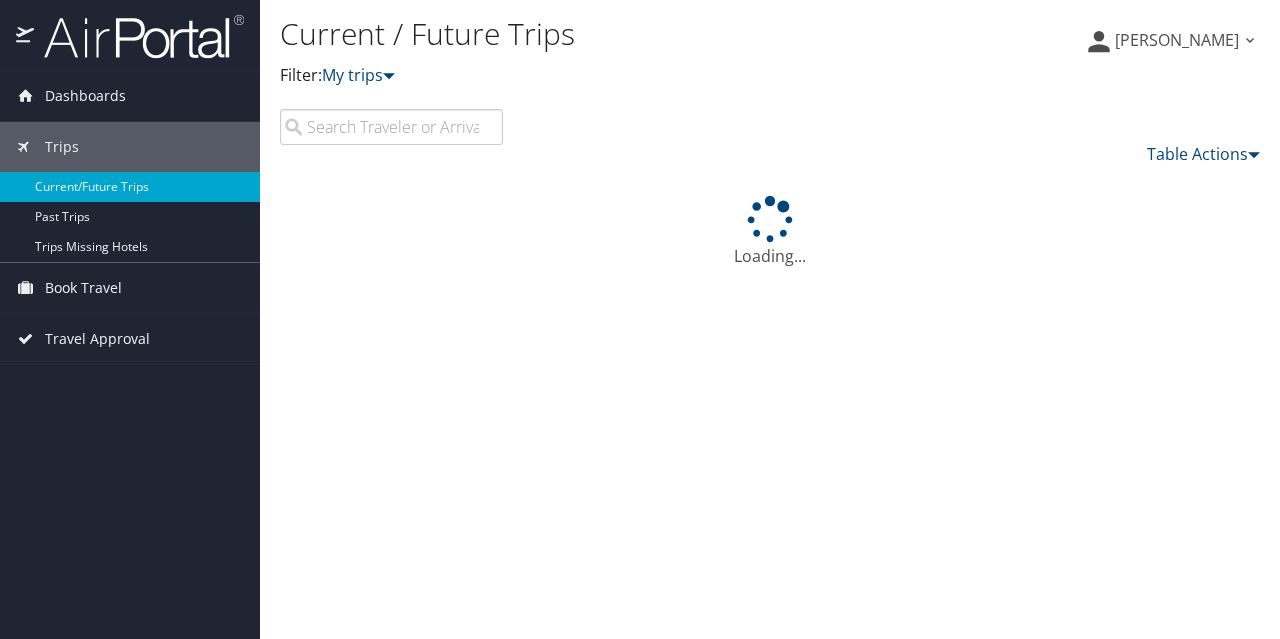 scroll, scrollTop: 0, scrollLeft: 0, axis: both 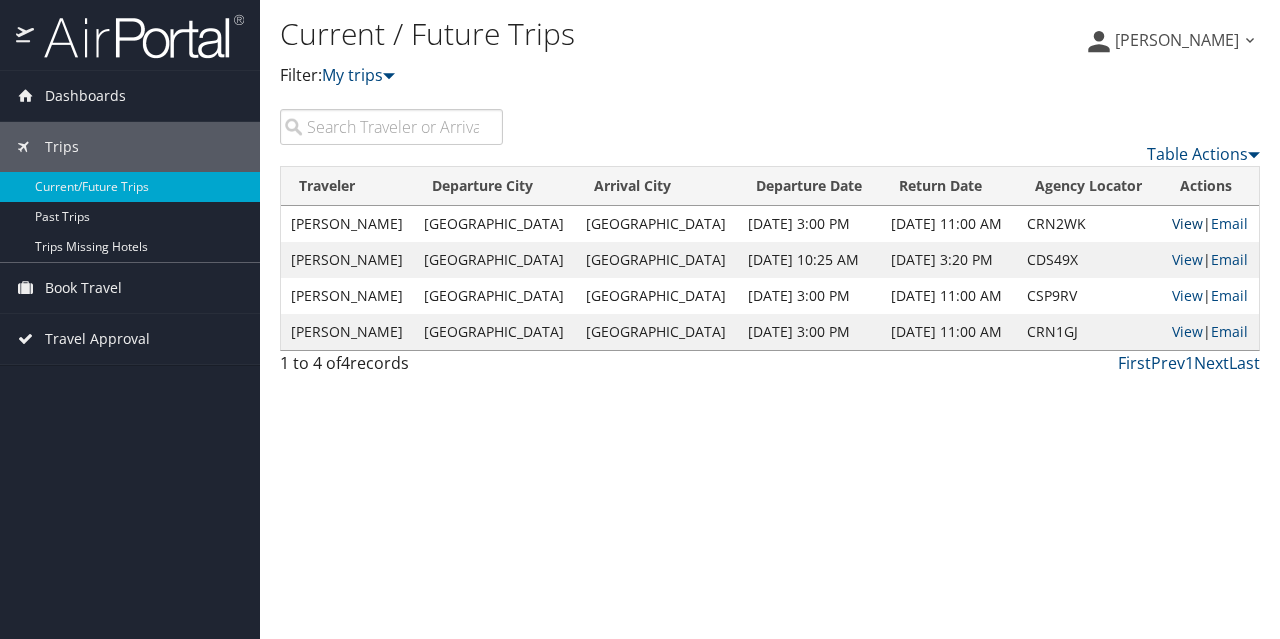 click on "View" at bounding box center (1187, 223) 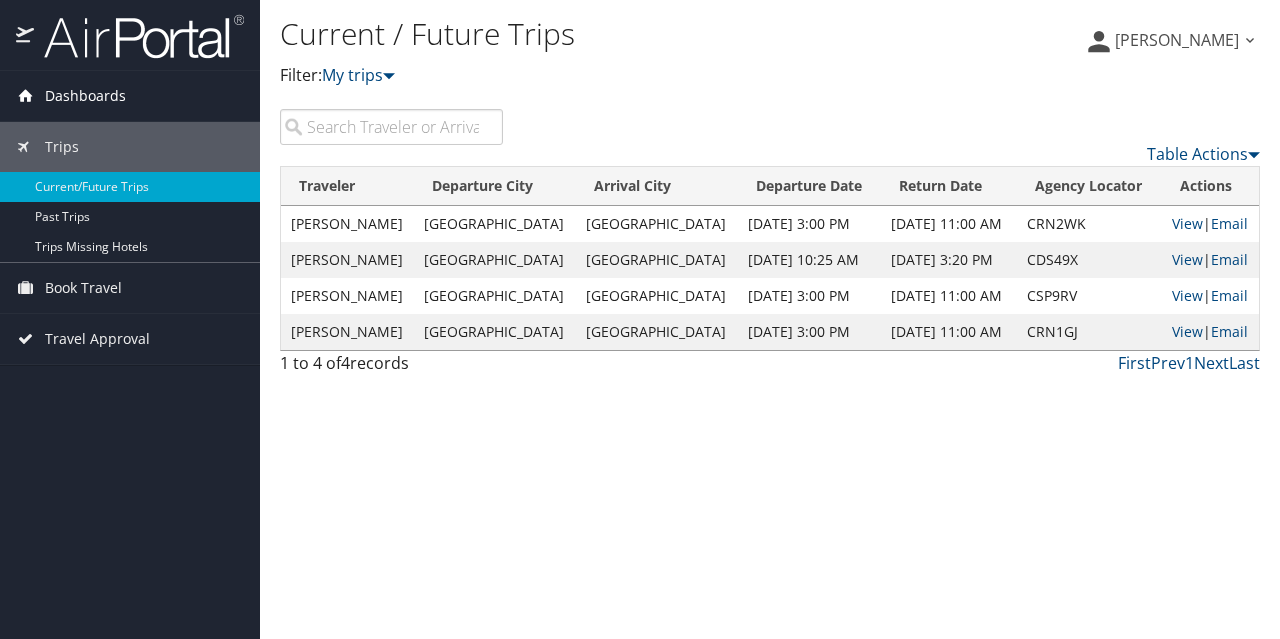 click on "Dashboards" at bounding box center (85, 96) 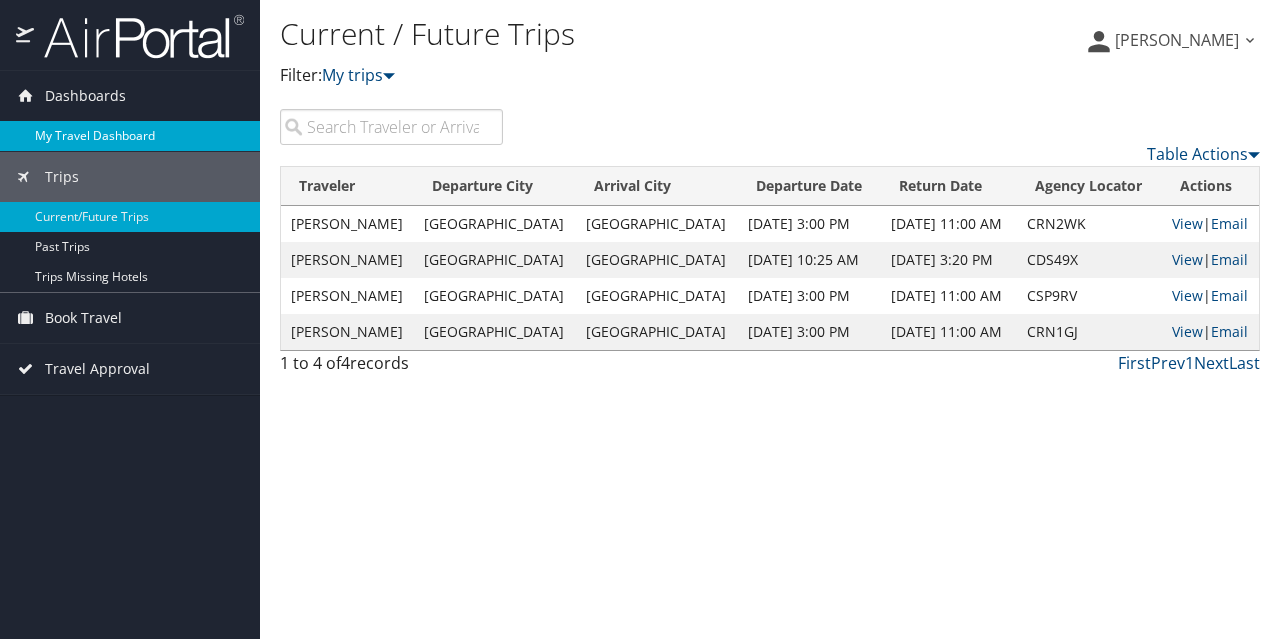 click on "My Travel Dashboard" at bounding box center [130, 136] 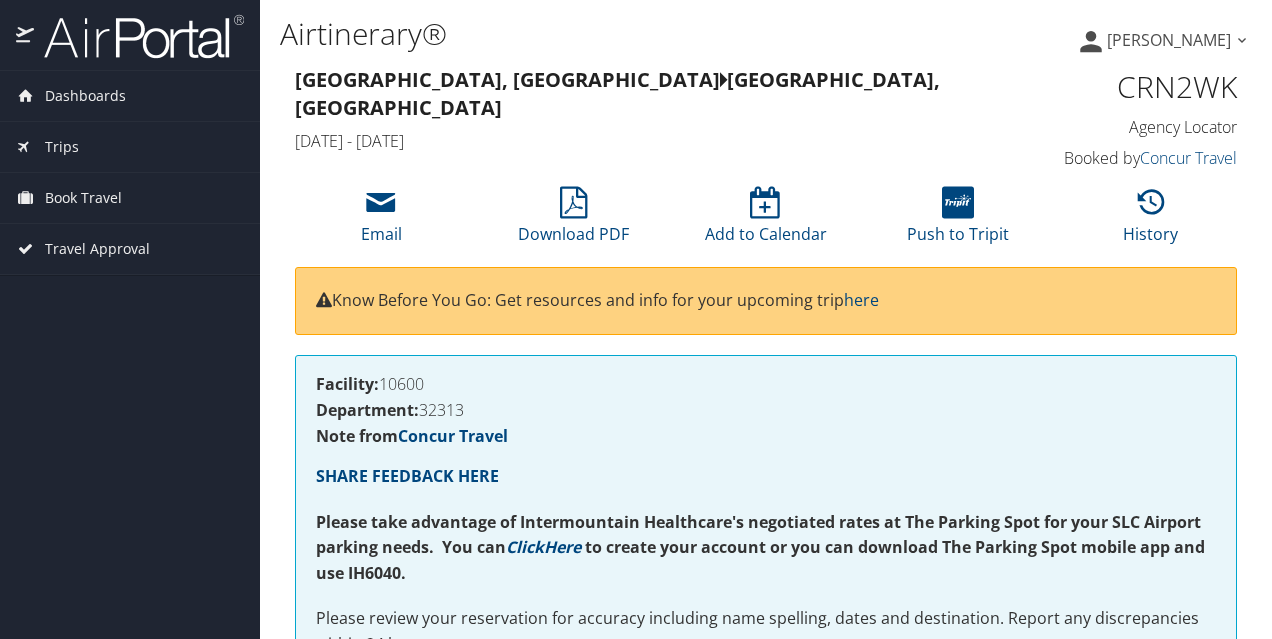 scroll, scrollTop: 0, scrollLeft: 0, axis: both 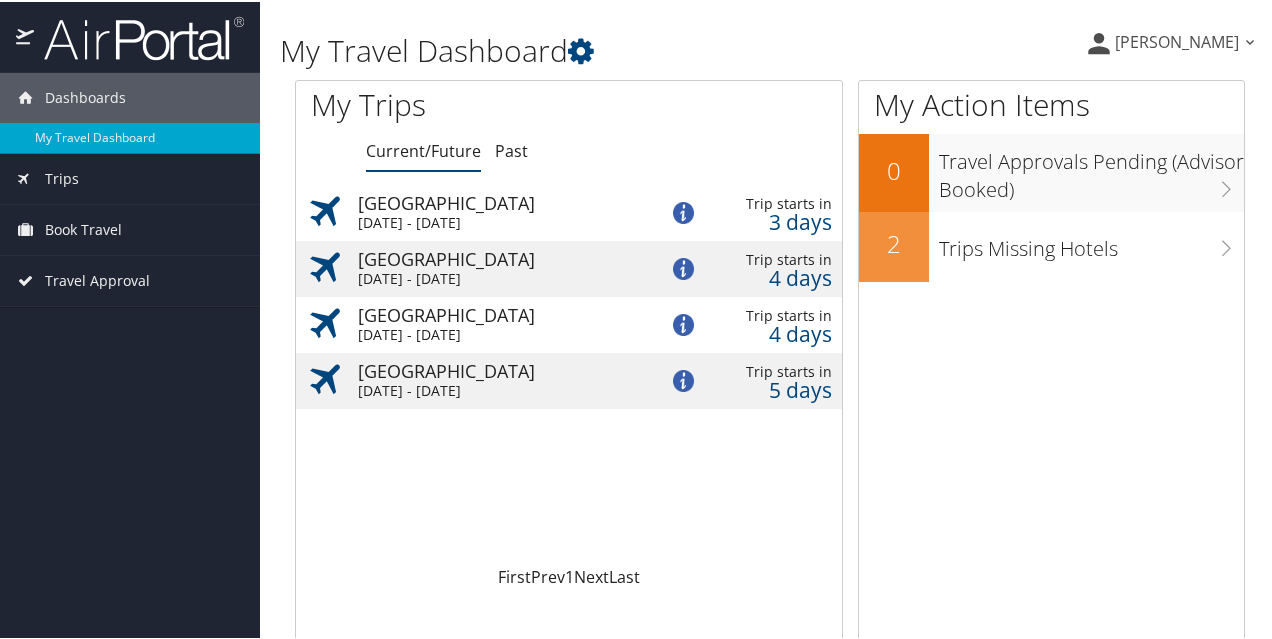 click on "[DATE] - [DATE]" at bounding box center (466, 221) 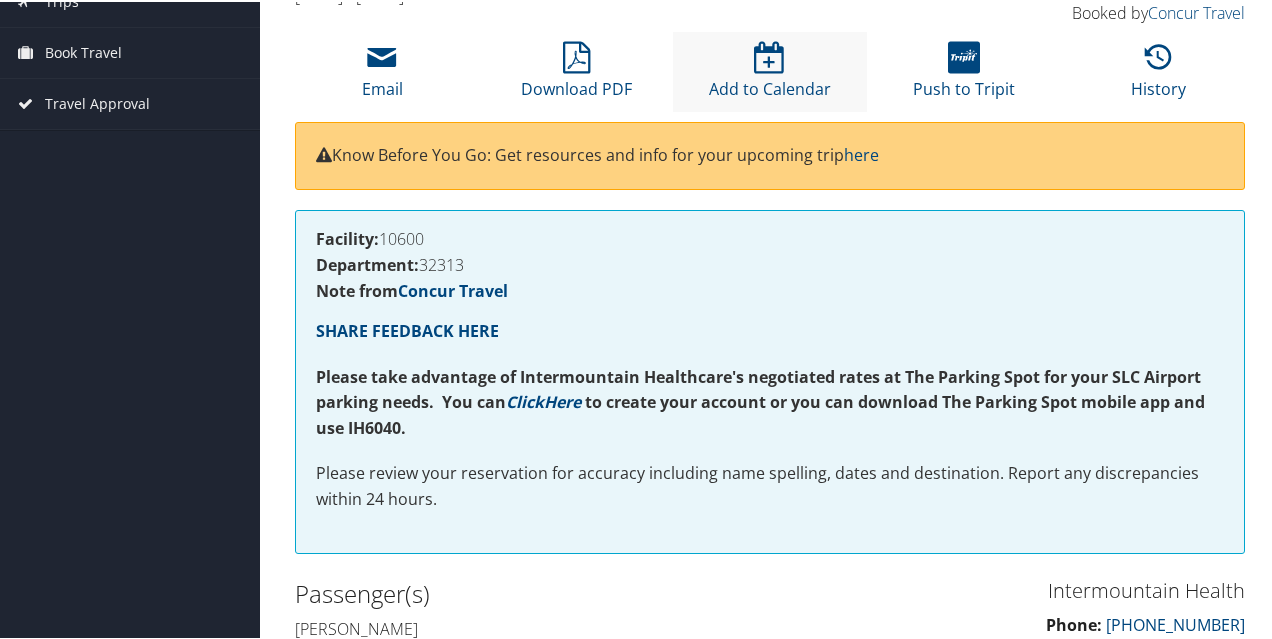 scroll, scrollTop: 0, scrollLeft: 0, axis: both 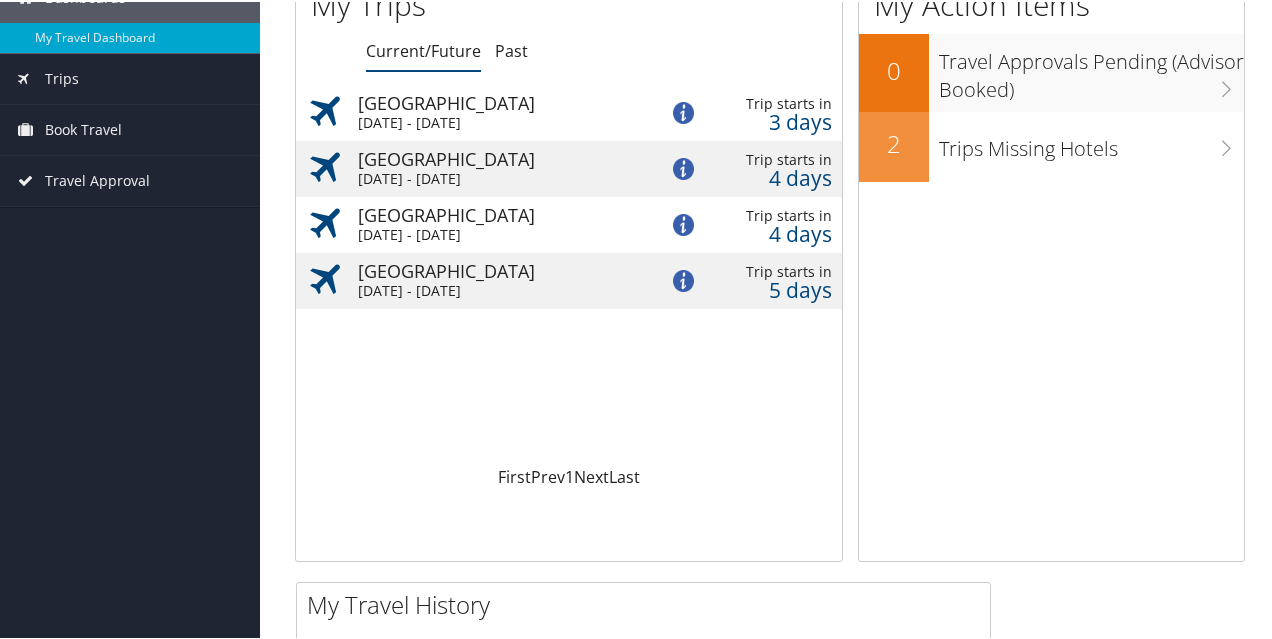 click on "[DATE] - [DATE]" at bounding box center [466, 289] 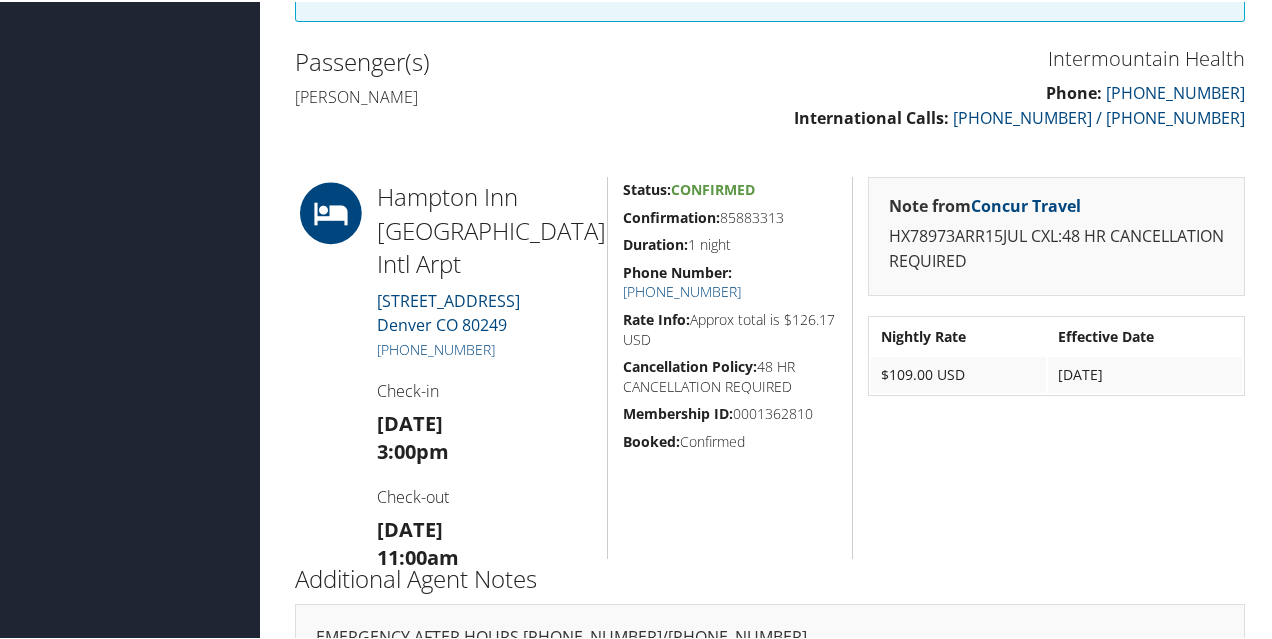 scroll, scrollTop: 722, scrollLeft: 0, axis: vertical 